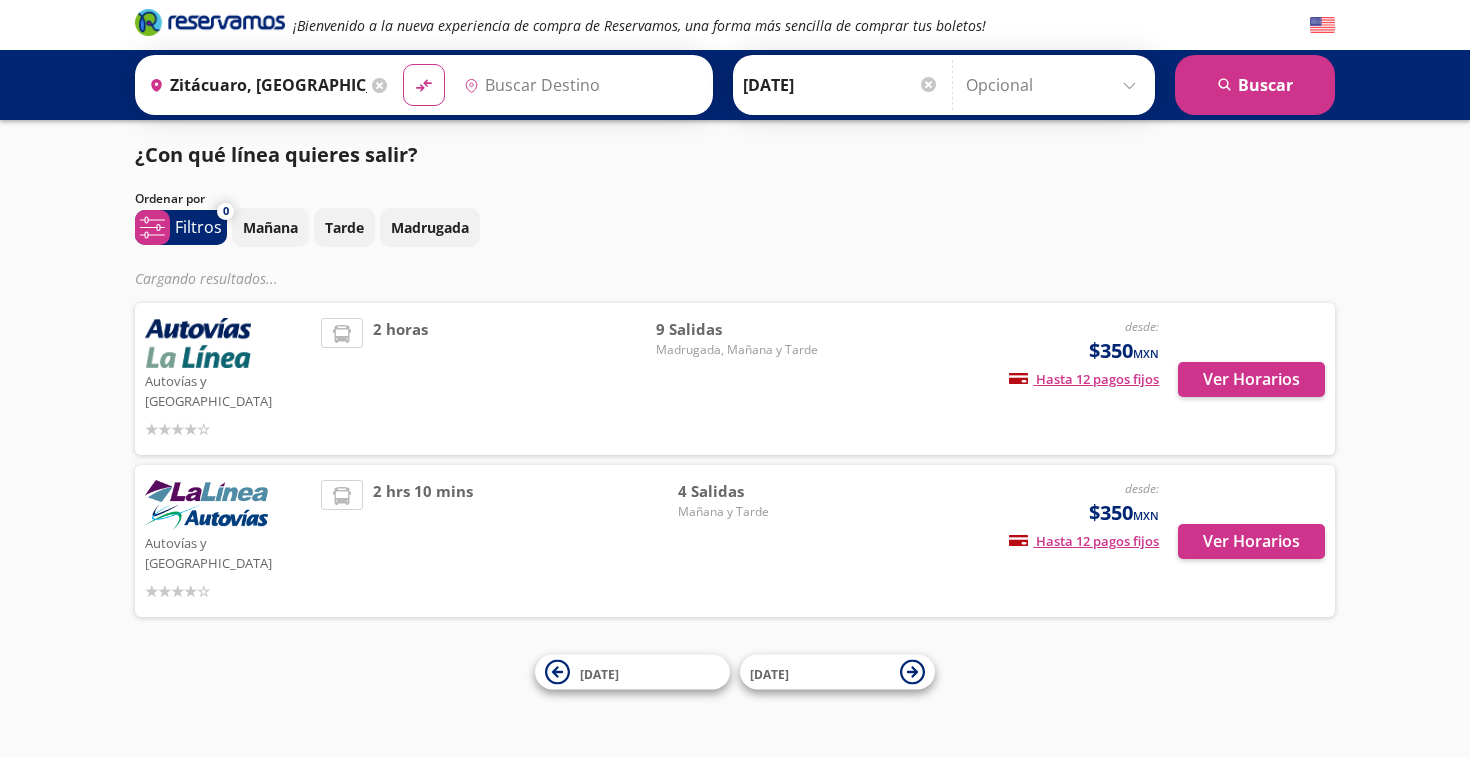 type on "Ciudad de México, Distrito Federal" 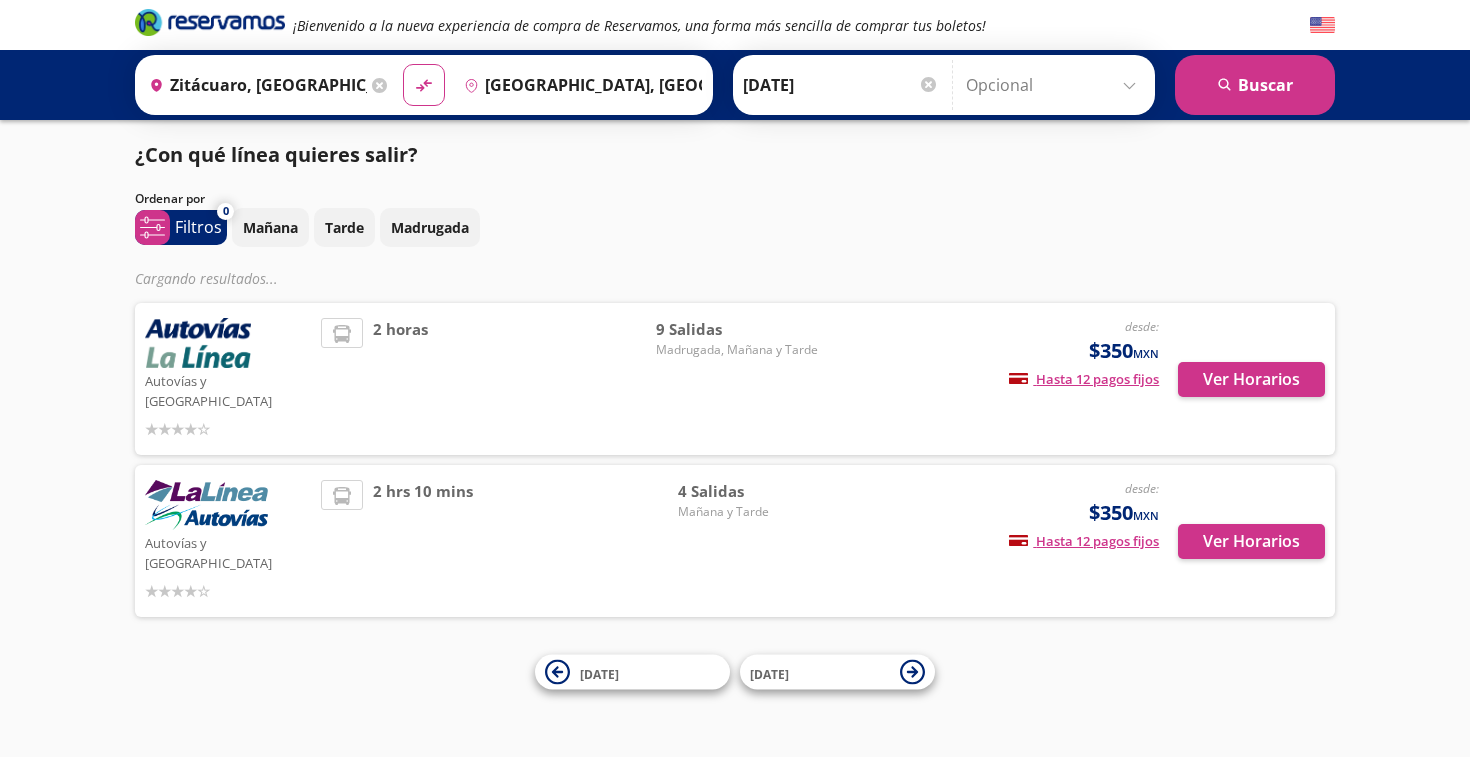 scroll, scrollTop: 0, scrollLeft: 0, axis: both 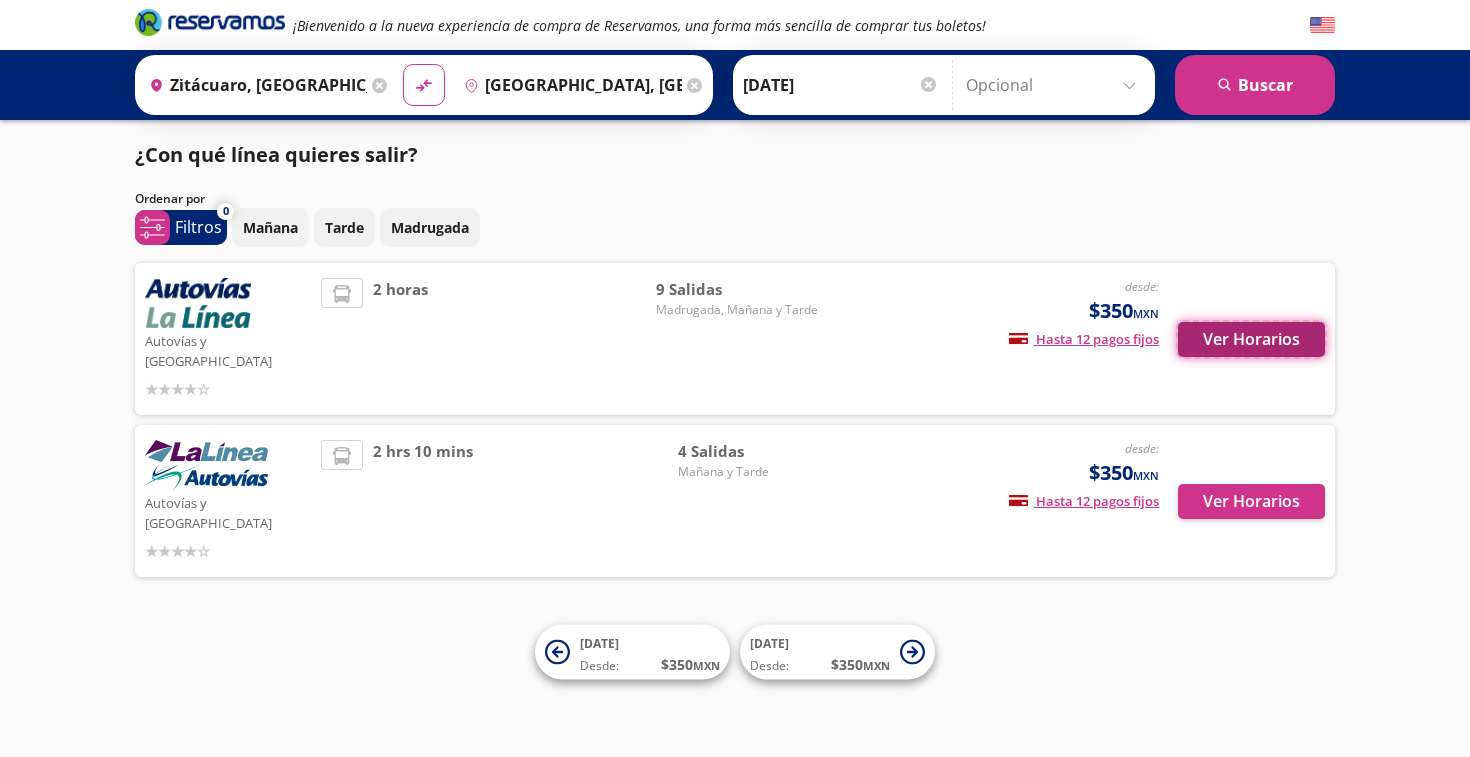 click on "Ver Horarios" at bounding box center (1251, 339) 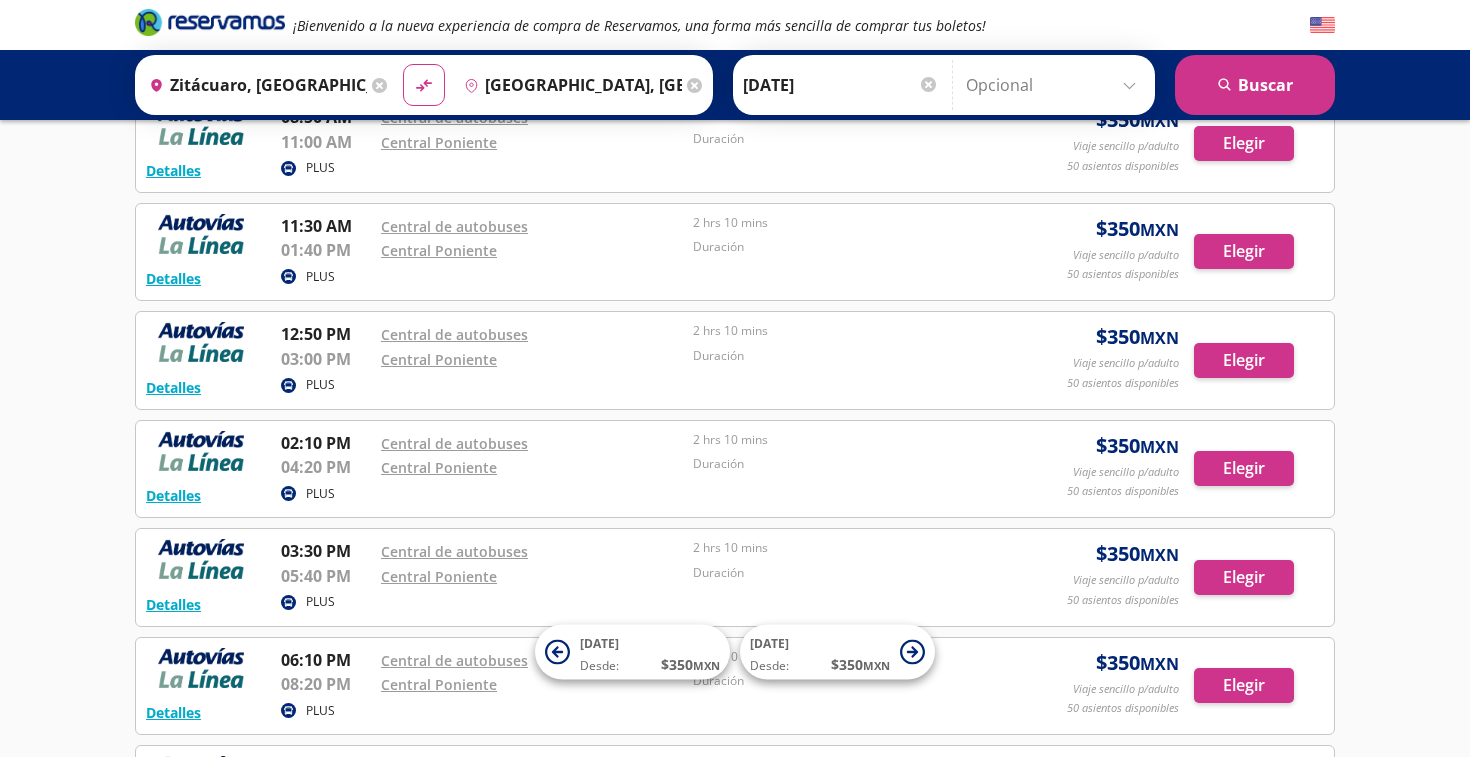 scroll, scrollTop: 345, scrollLeft: 0, axis: vertical 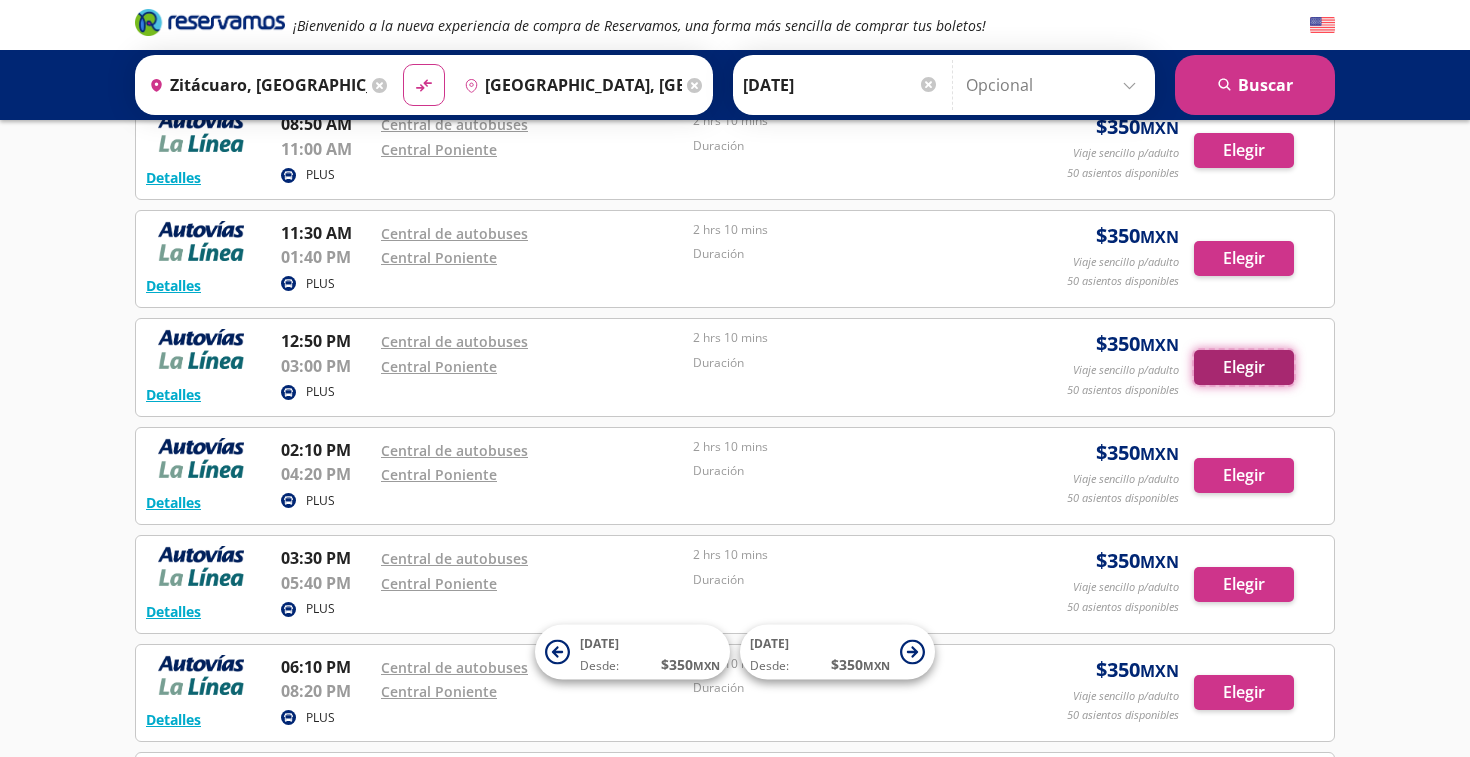 click on "Elegir" at bounding box center [1244, 367] 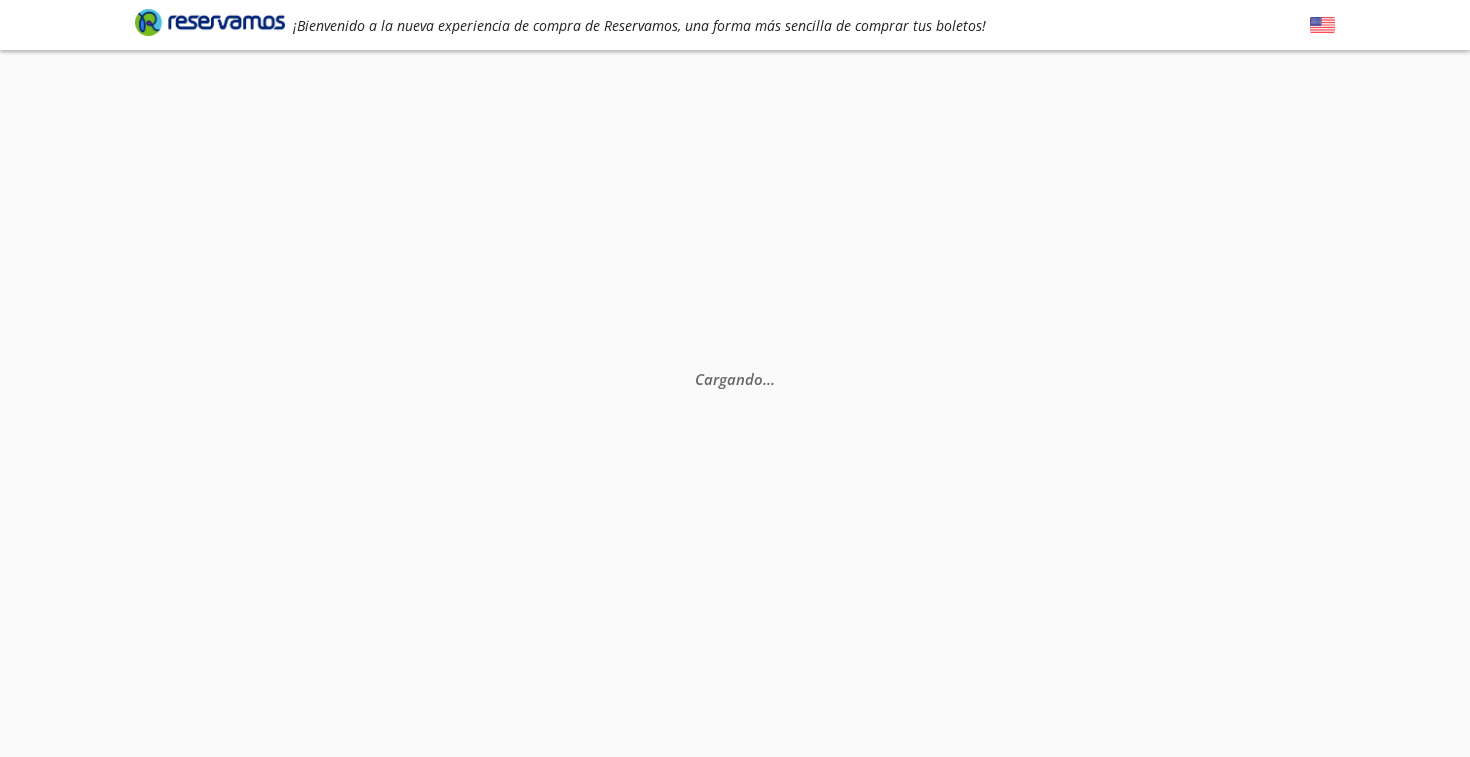 scroll, scrollTop: 0, scrollLeft: 0, axis: both 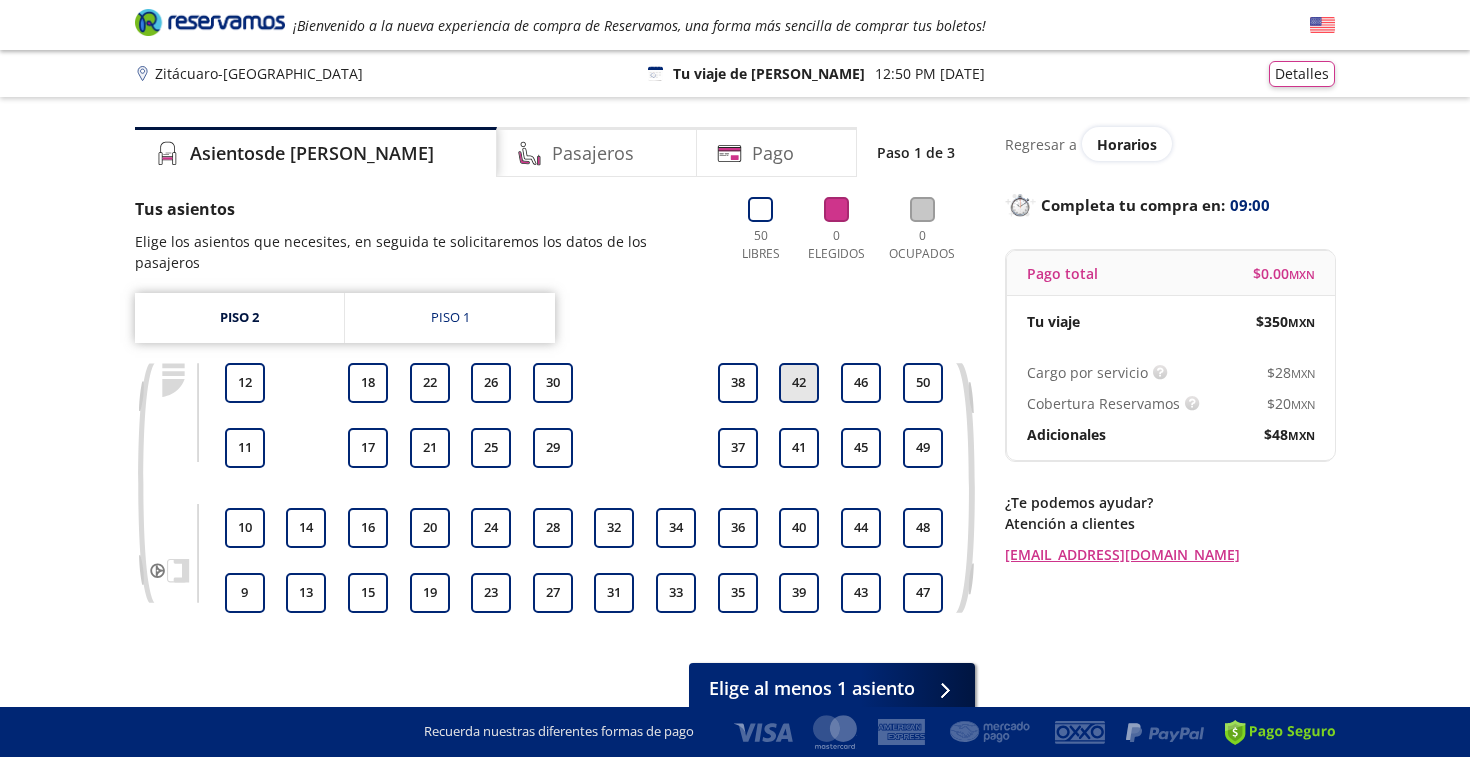 click on "42" at bounding box center [799, 383] 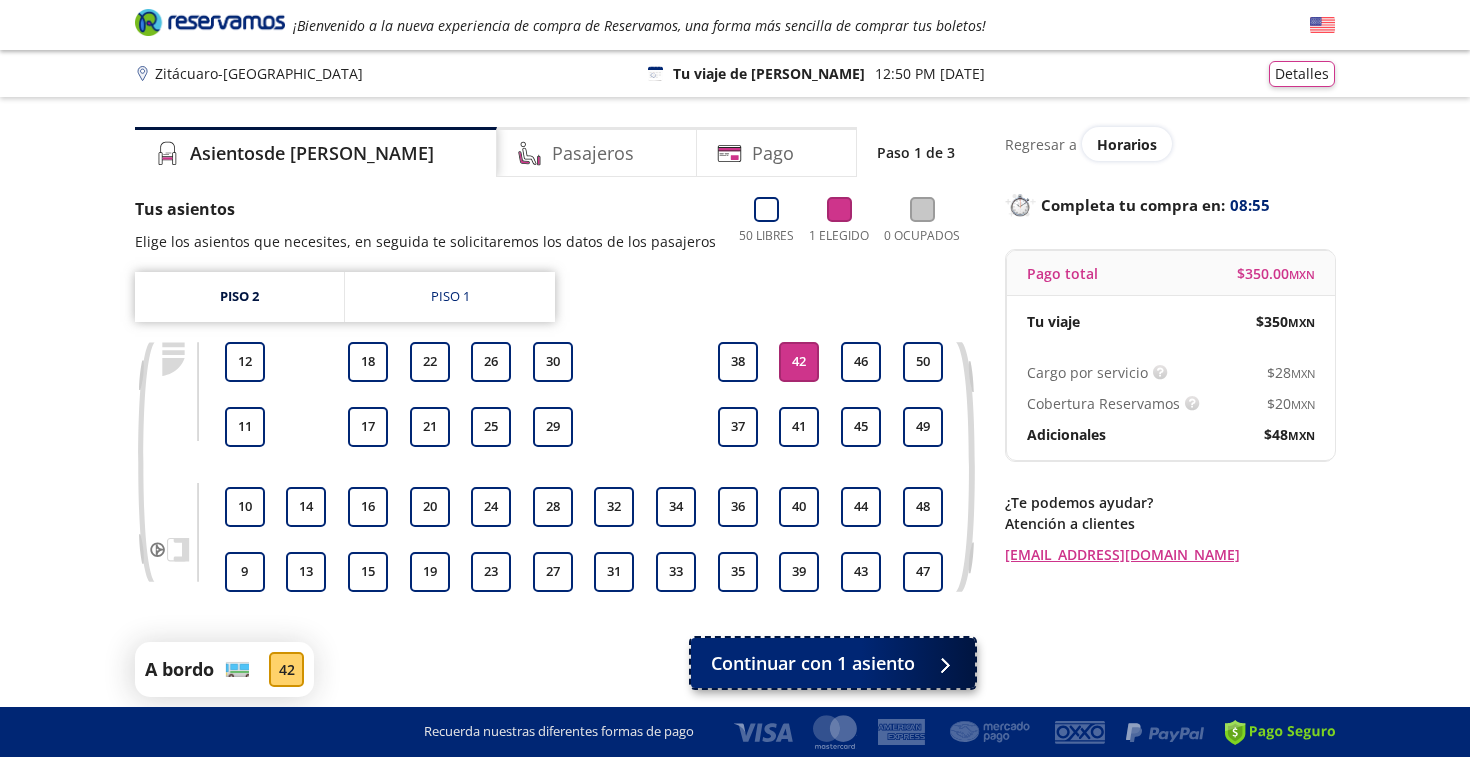 click on "Continuar con 1 asiento" at bounding box center (813, 663) 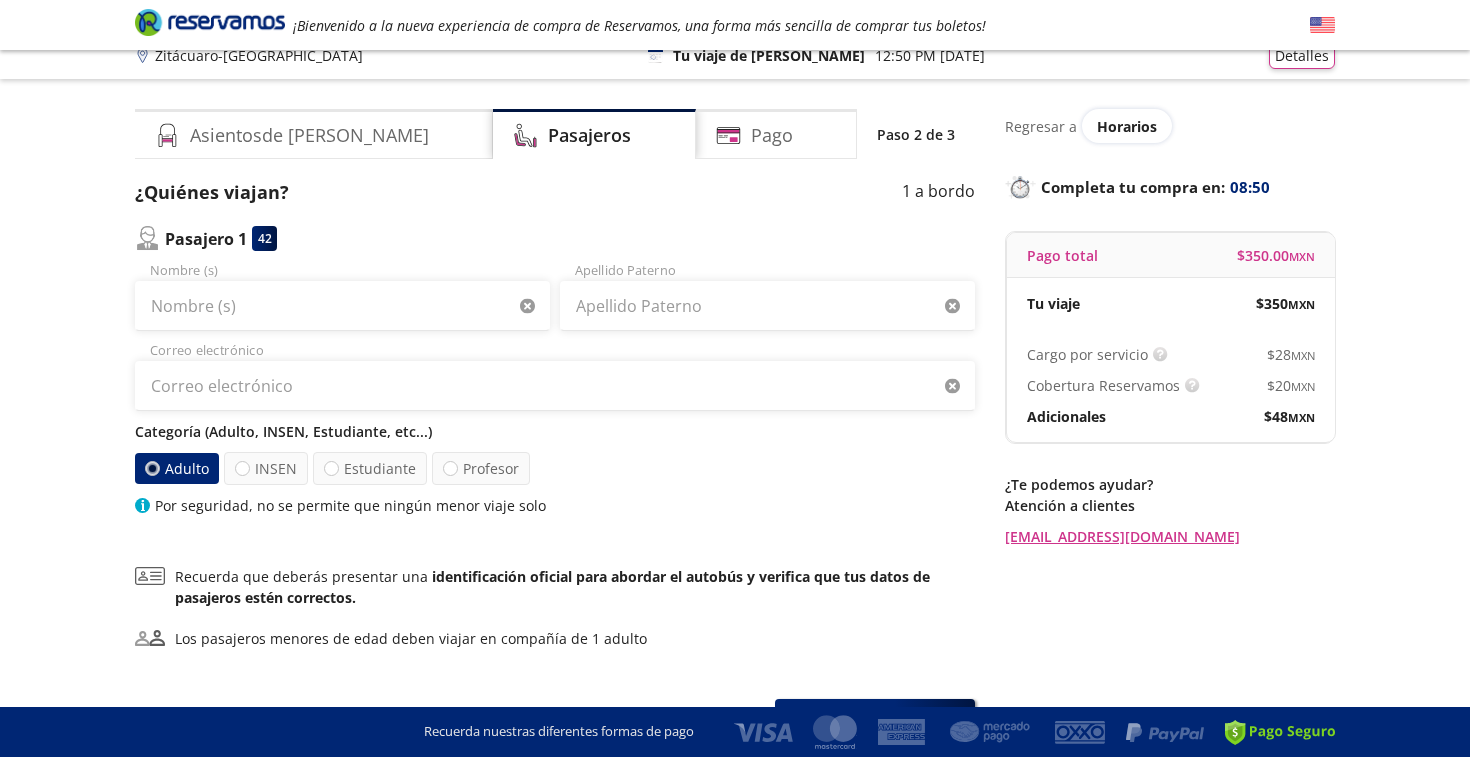scroll, scrollTop: 0, scrollLeft: 0, axis: both 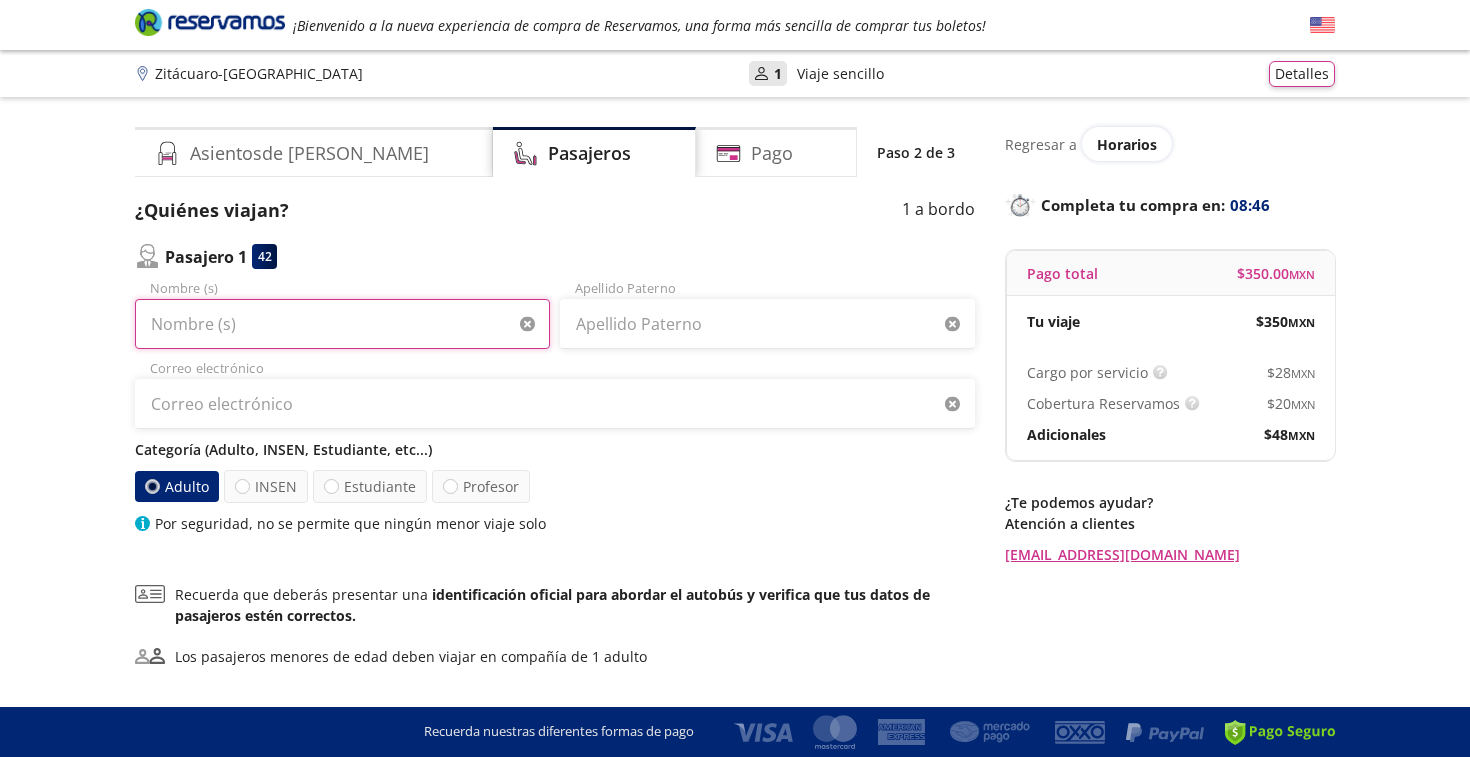 click on "Nombre (s)" at bounding box center [342, 324] 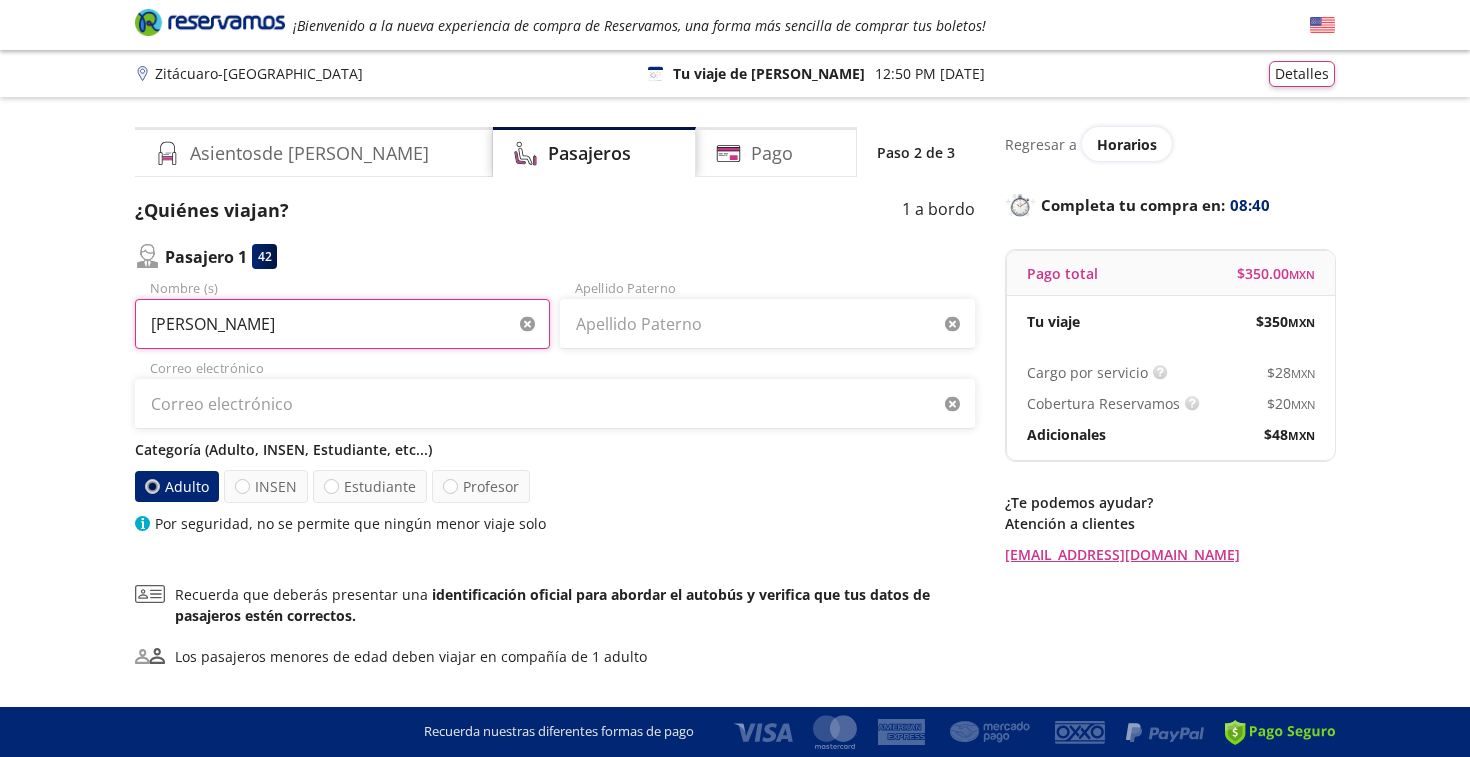 type on "[PERSON_NAME]" 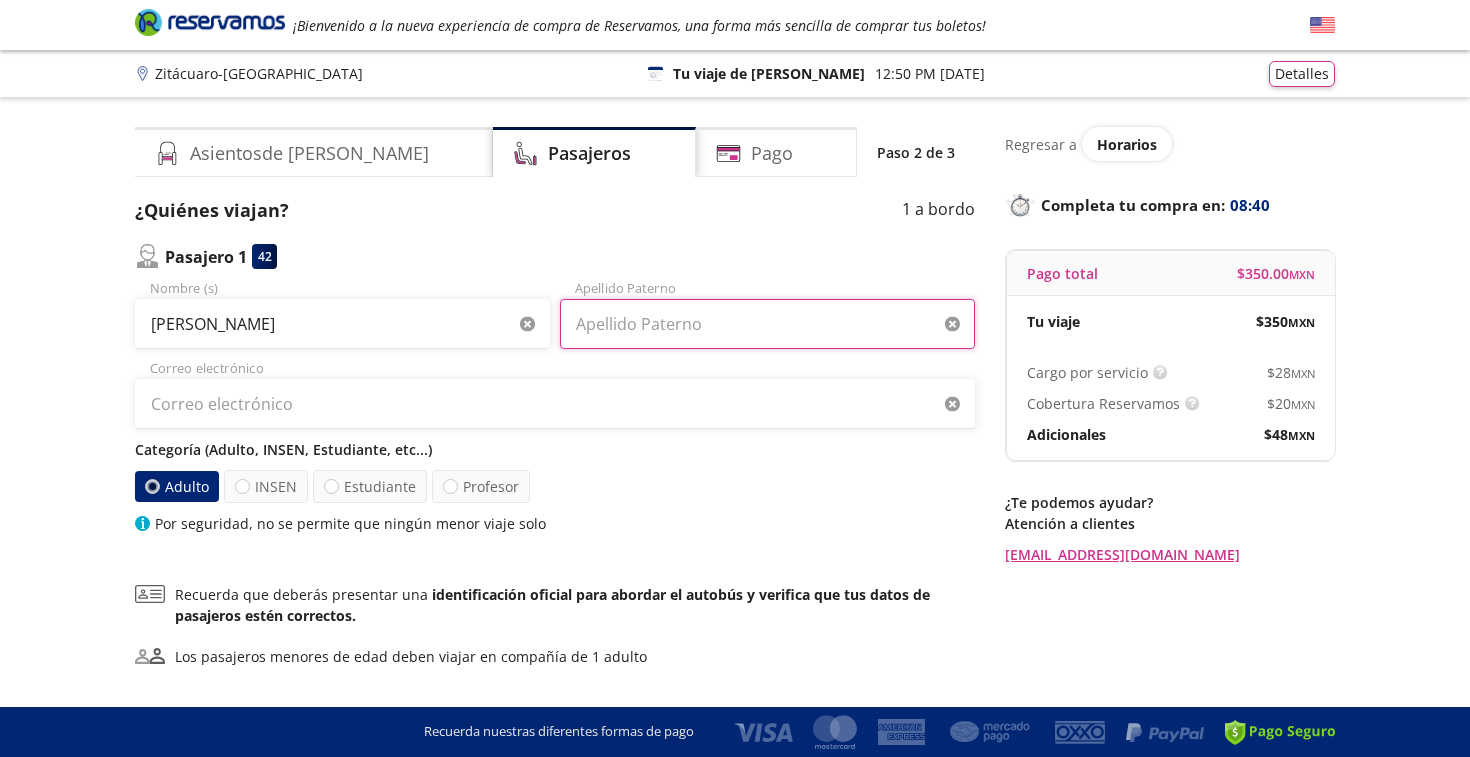click on "Apellido Paterno" at bounding box center (767, 324) 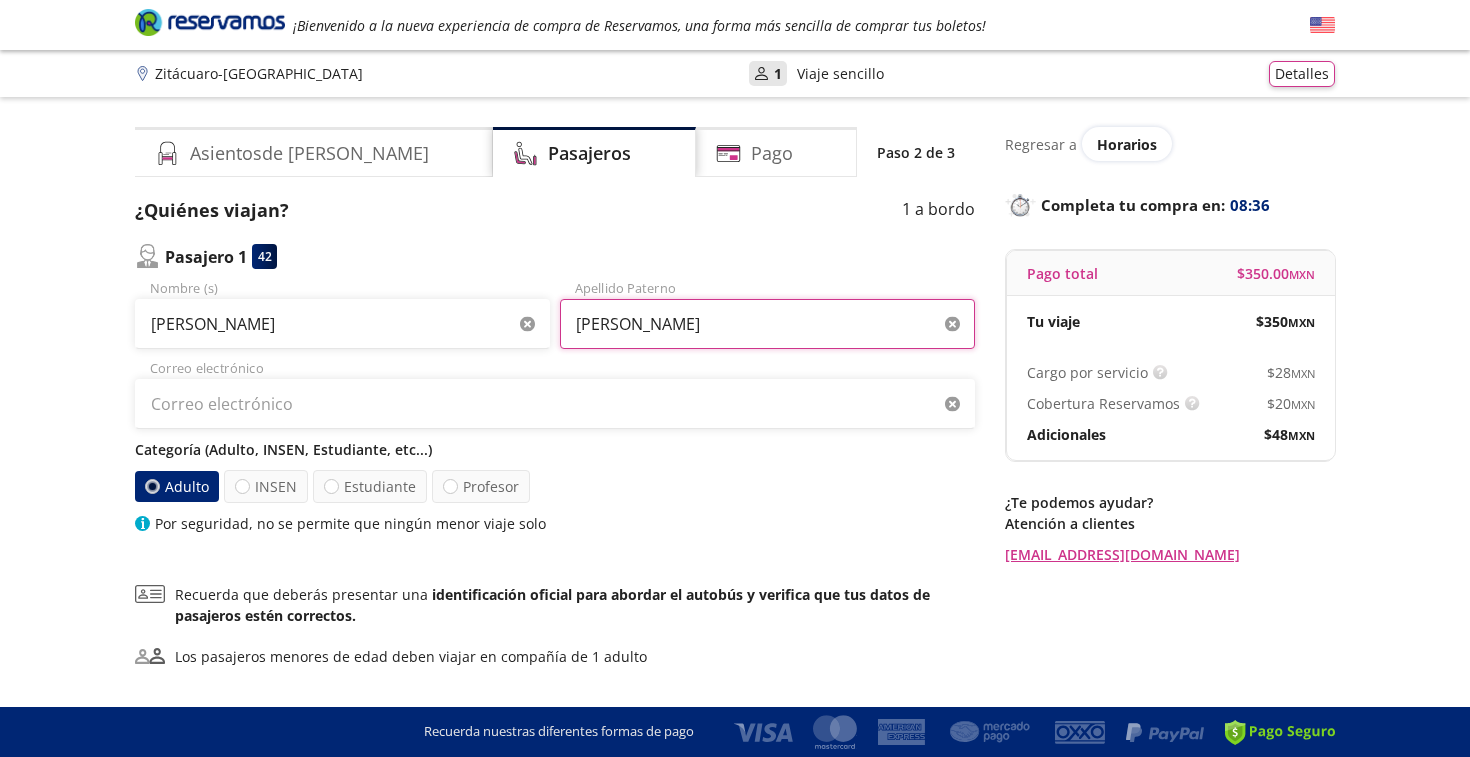 type on "[PERSON_NAME]" 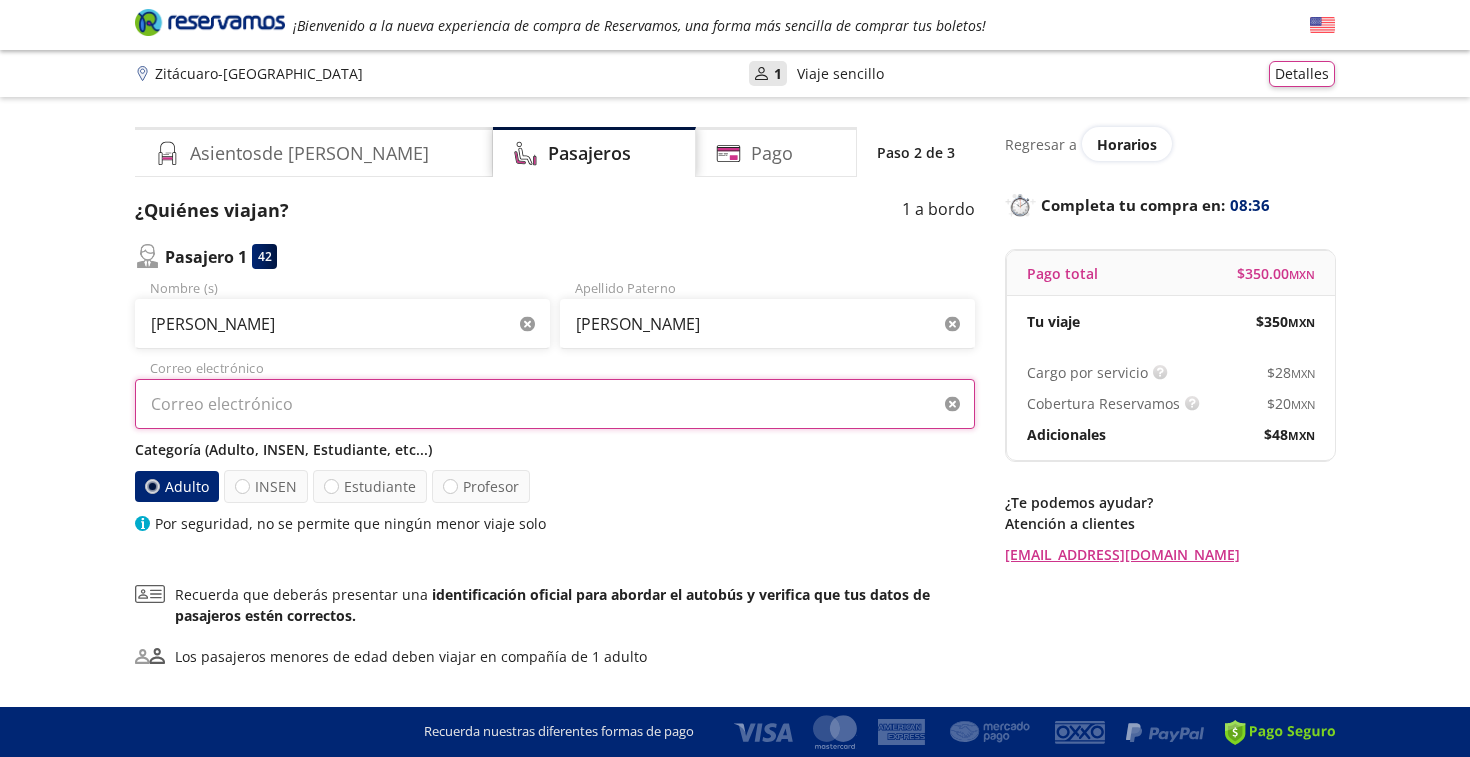 click on "Correo electrónico" at bounding box center (555, 404) 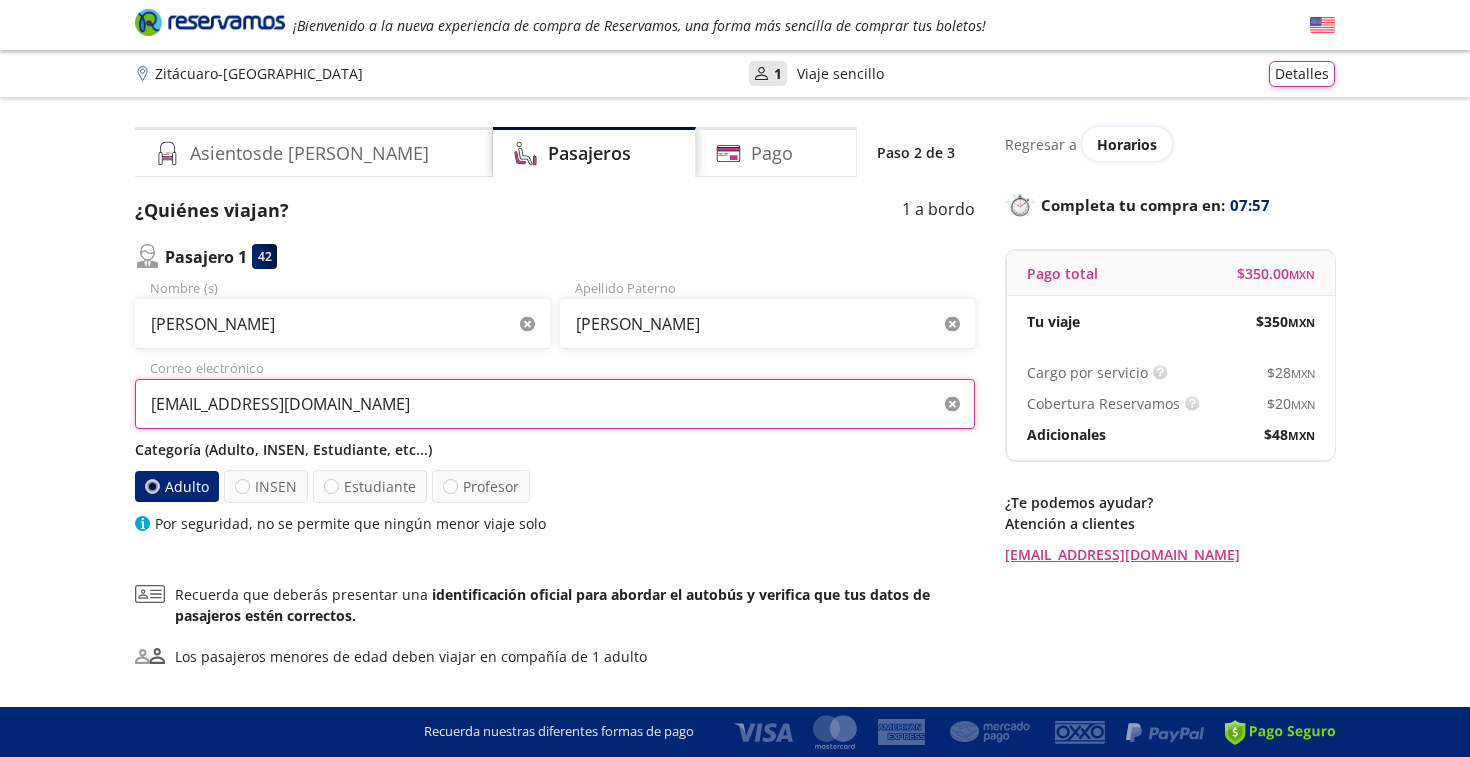 click on "[EMAIL_ADDRESS][DOMAIN_NAME]" at bounding box center [555, 404] 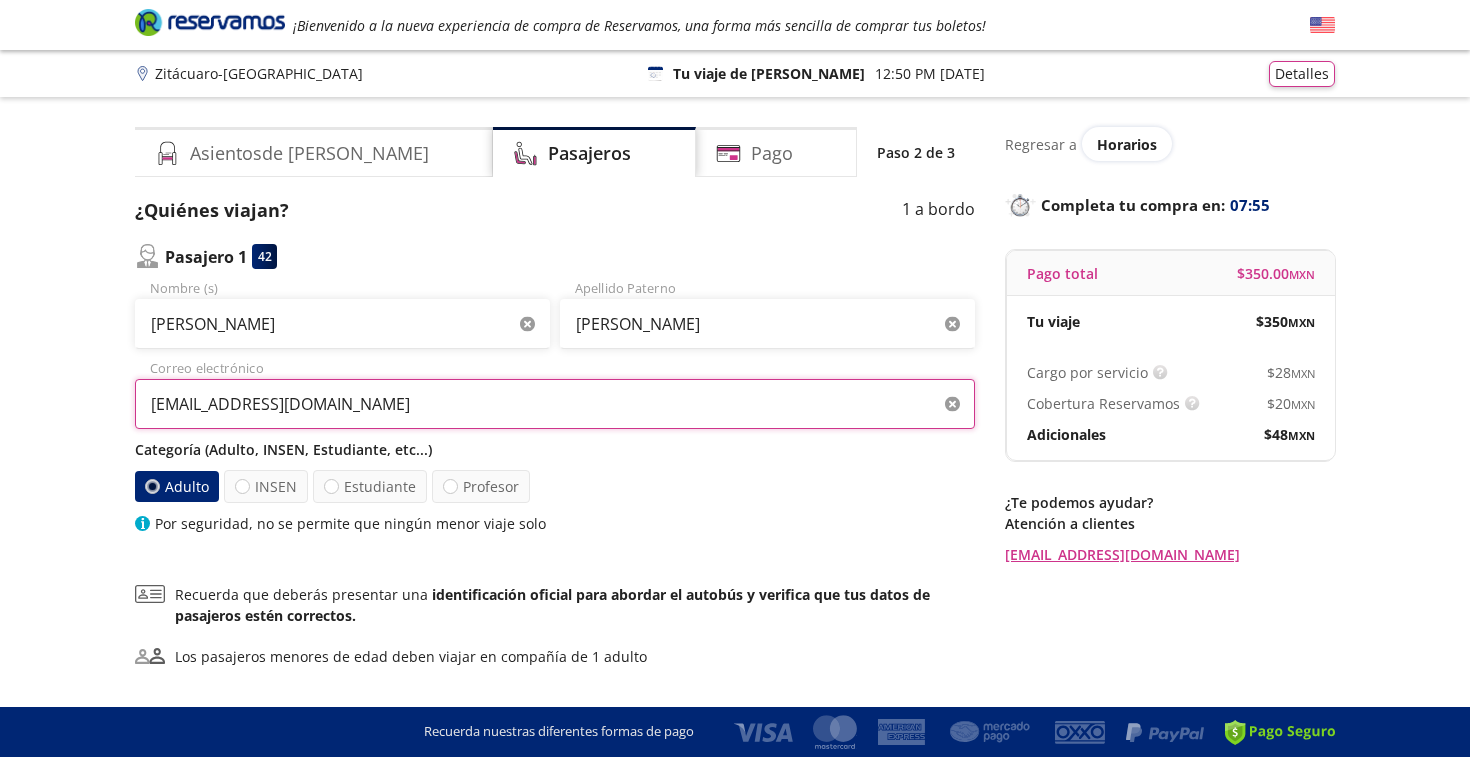 click on "[EMAIL_ADDRESS][DOMAIN_NAME]" at bounding box center [555, 404] 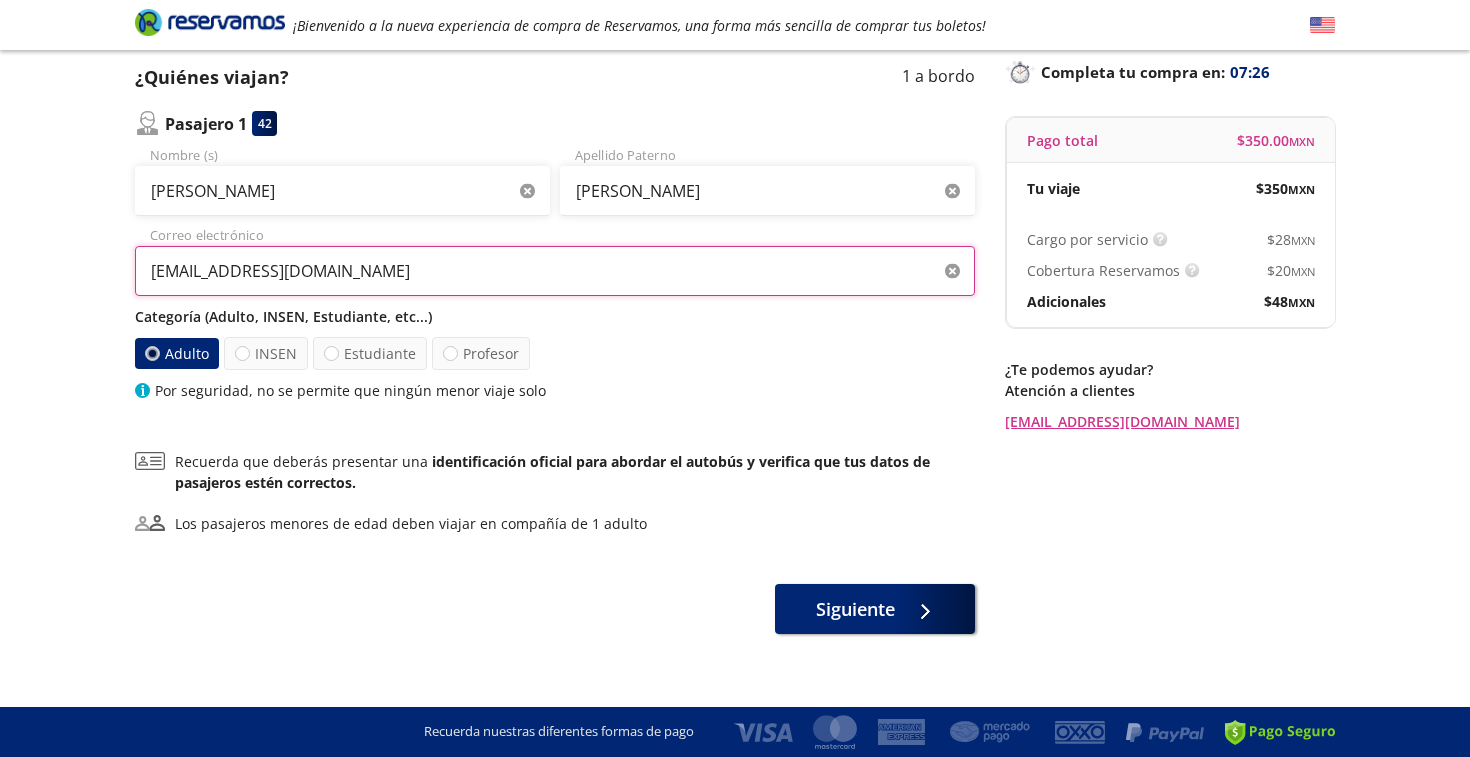 scroll, scrollTop: 150, scrollLeft: 0, axis: vertical 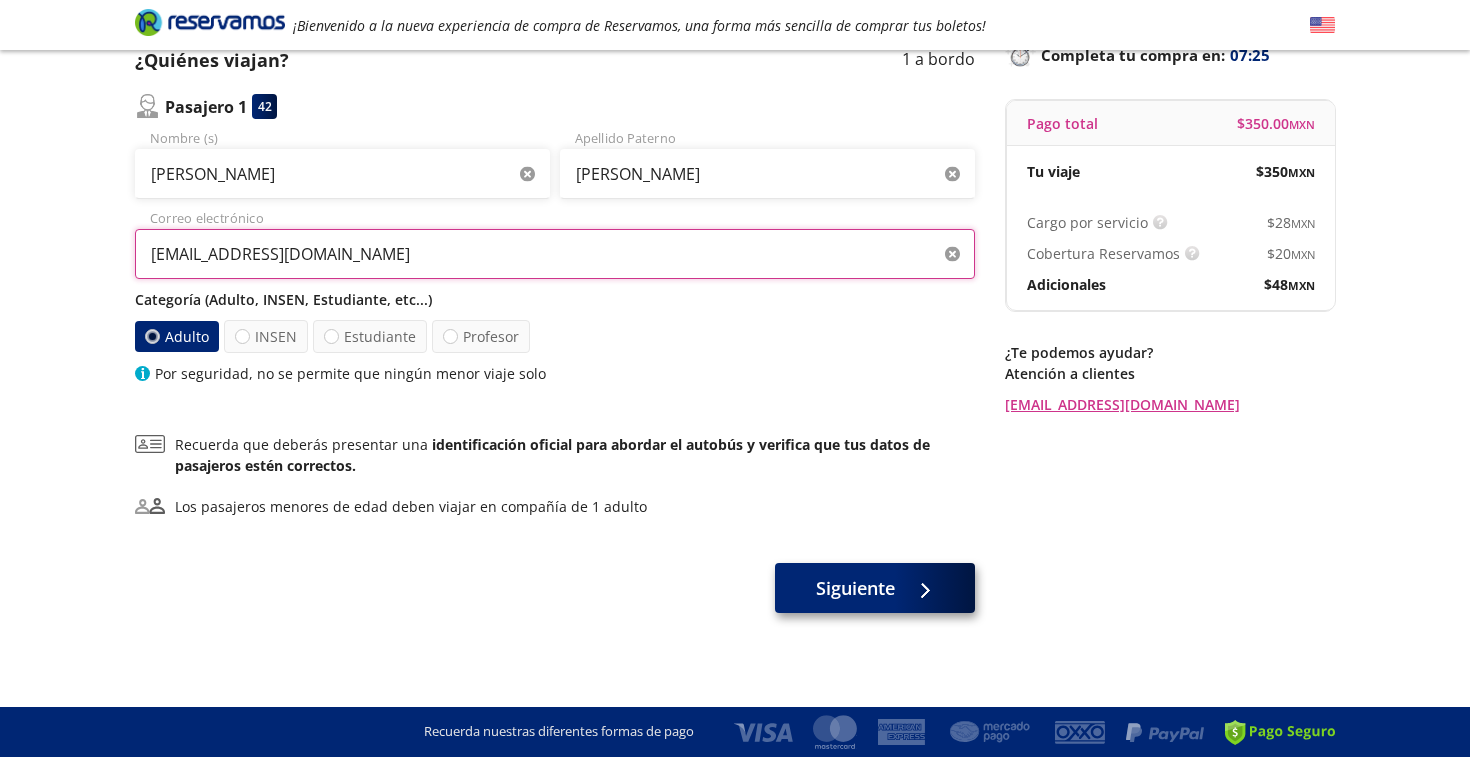 type on "[EMAIL_ADDRESS][DOMAIN_NAME]" 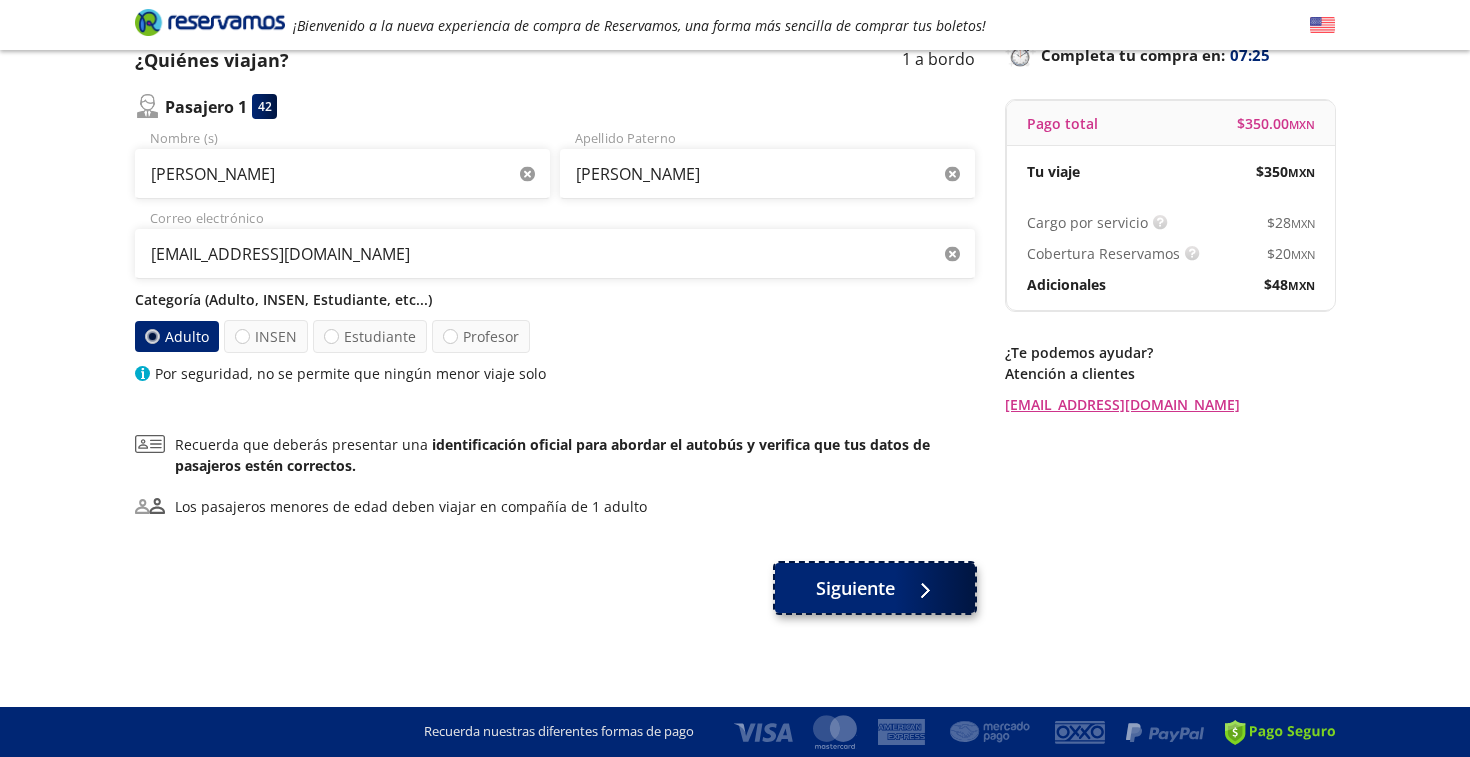 click on "Siguiente" at bounding box center [855, 588] 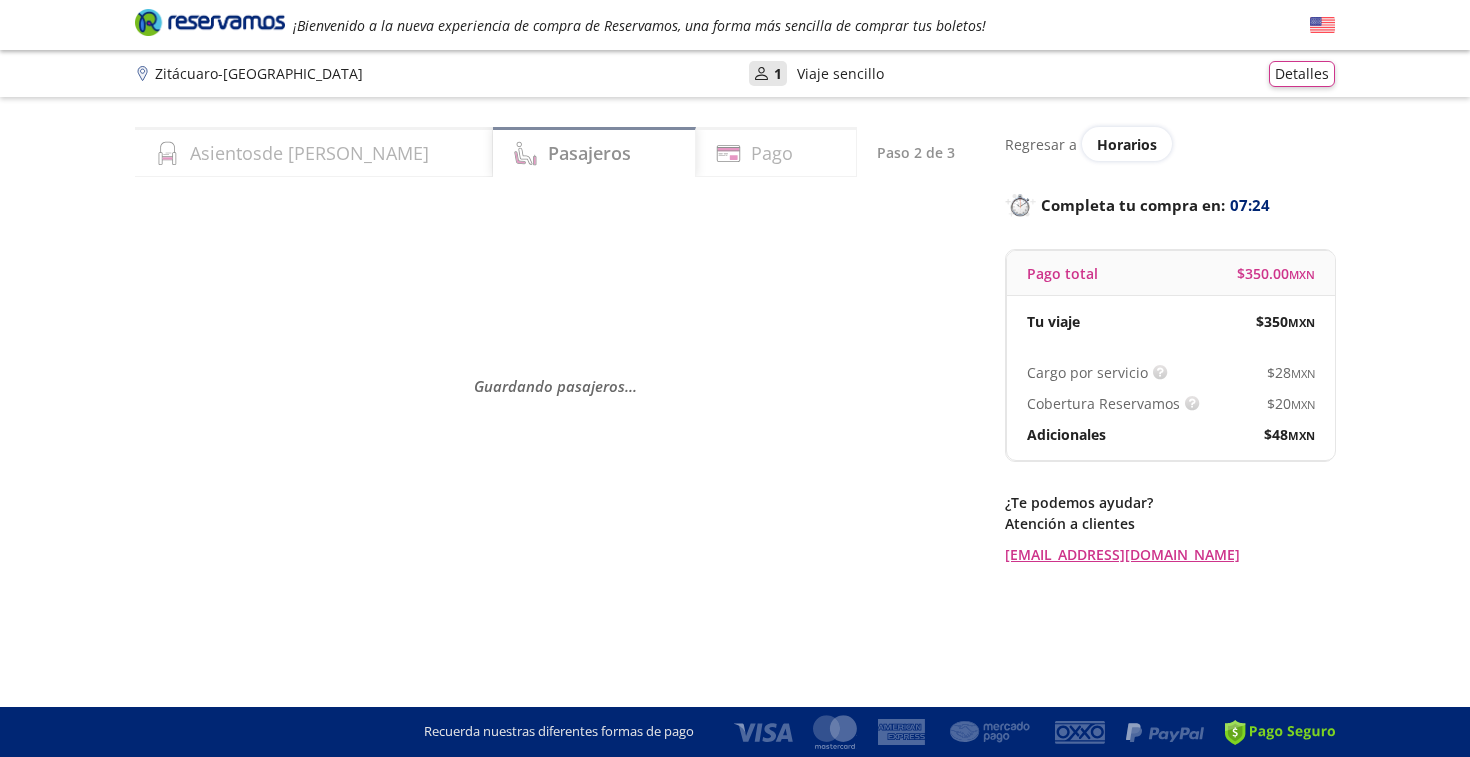scroll, scrollTop: 0, scrollLeft: 0, axis: both 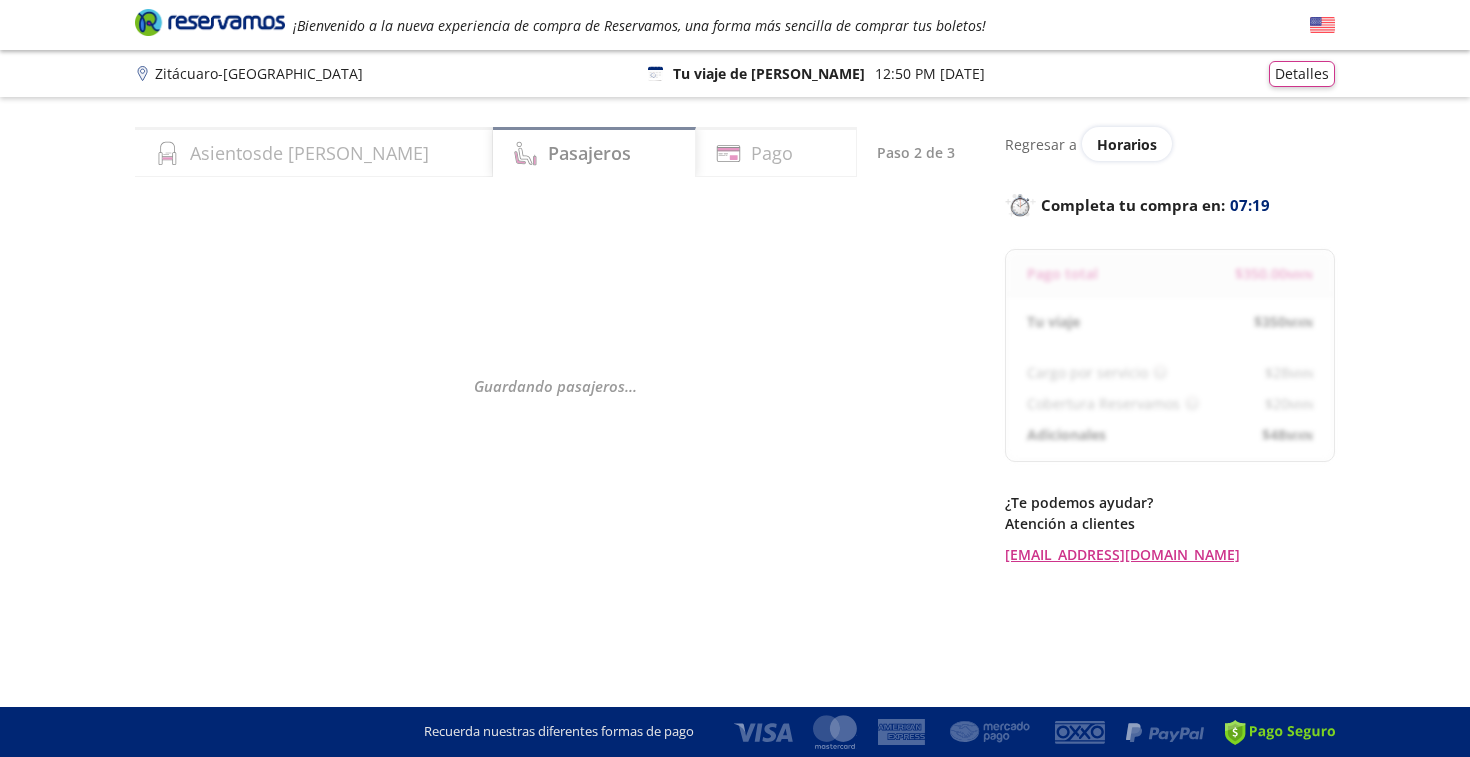 select on "MX" 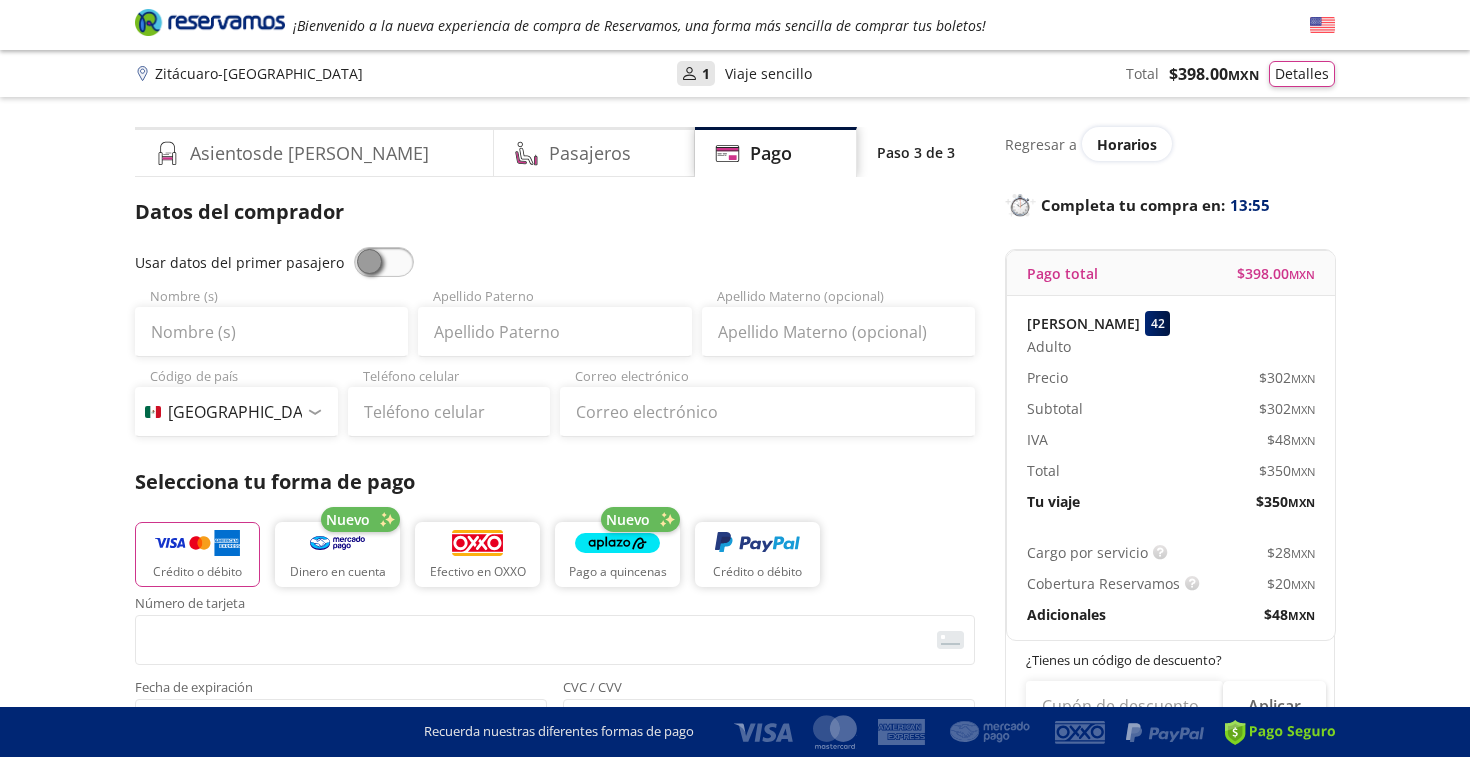 click at bounding box center [384, 262] 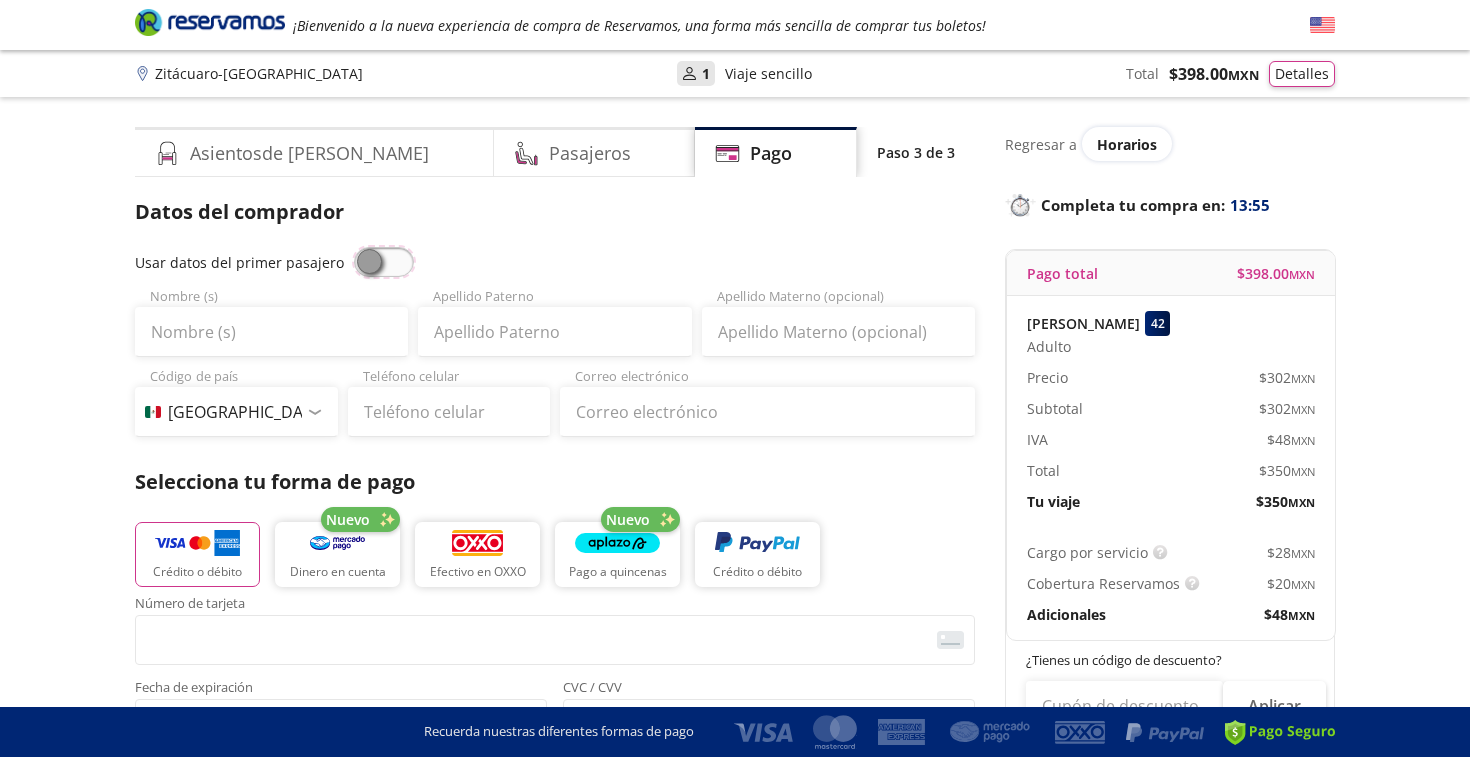 click at bounding box center (354, 247) 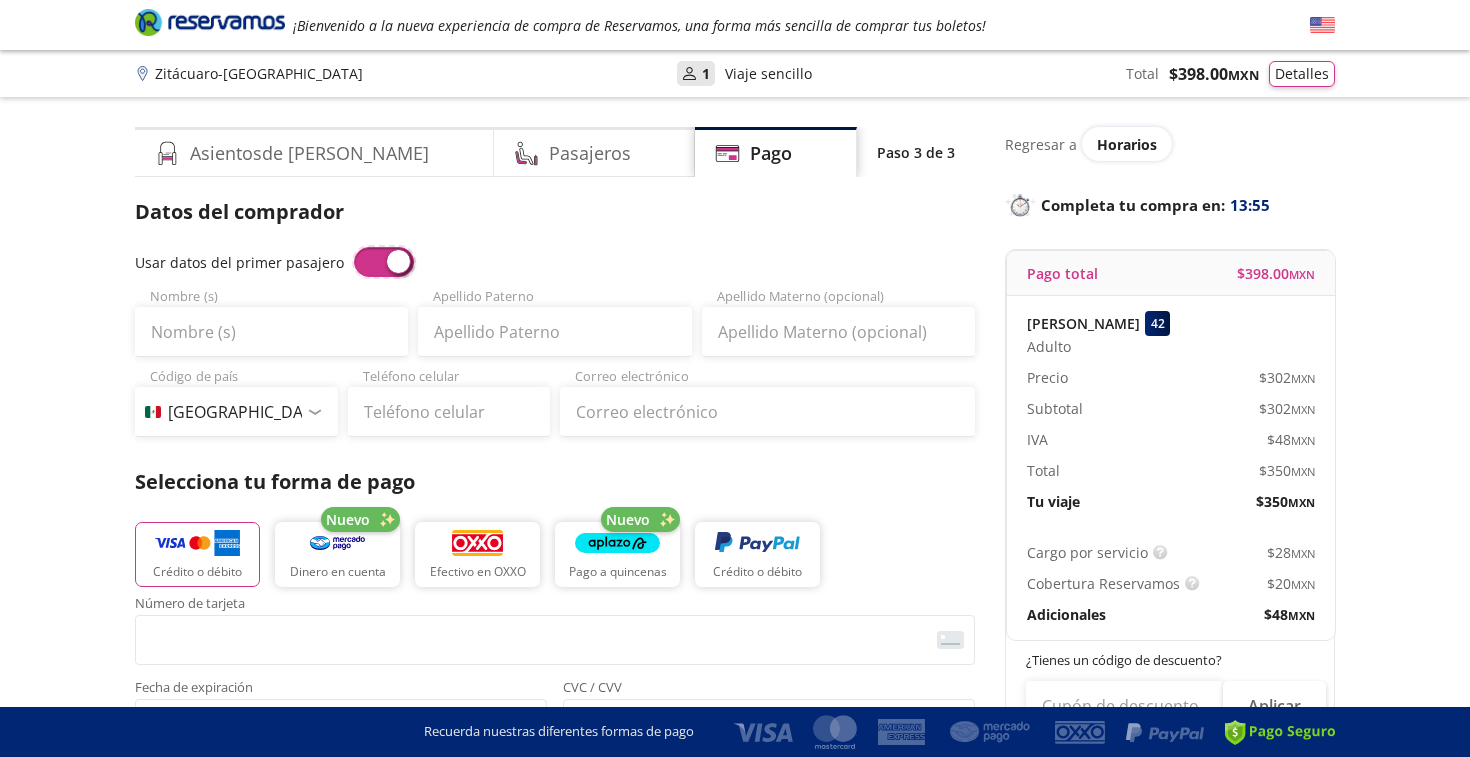 type on "[PERSON_NAME]" 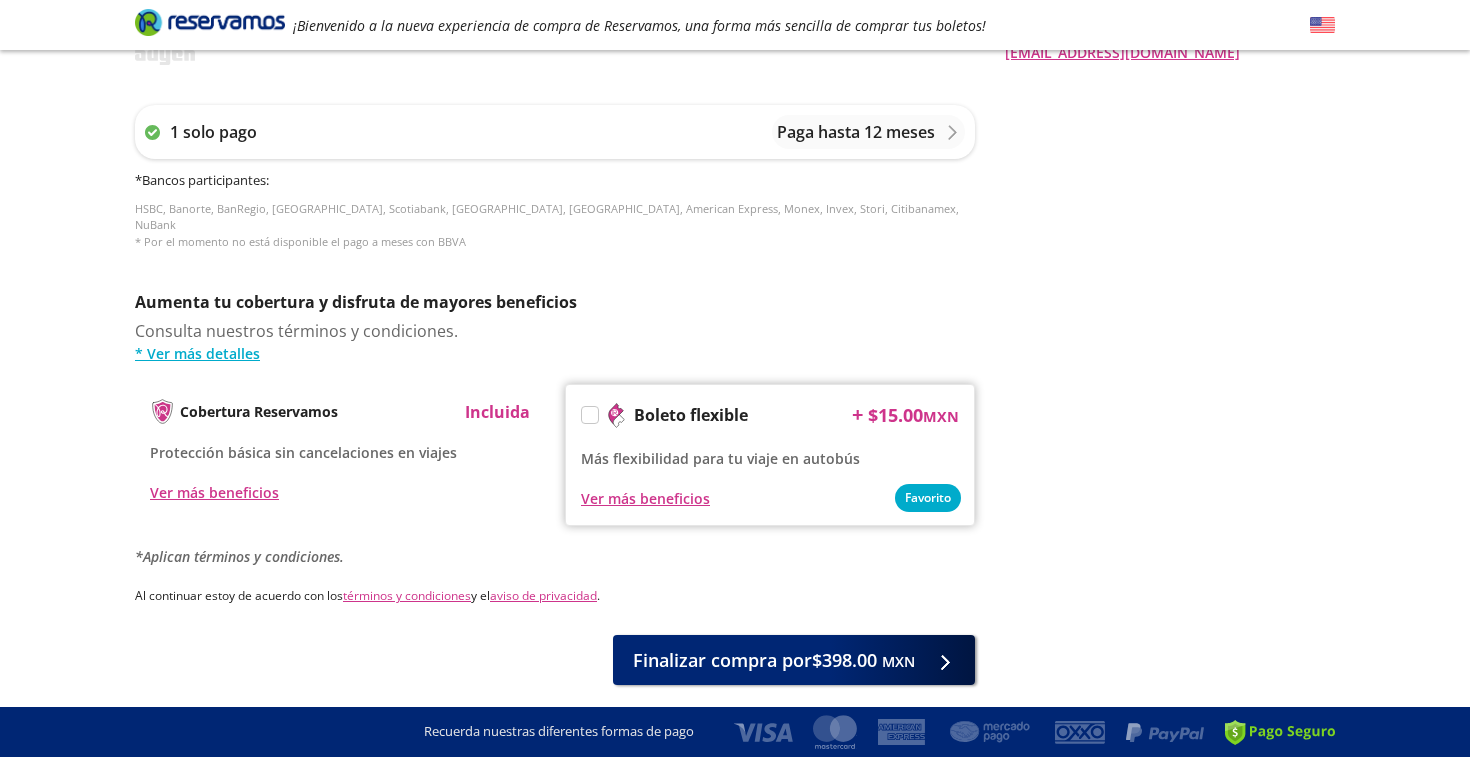 scroll, scrollTop: 844, scrollLeft: 0, axis: vertical 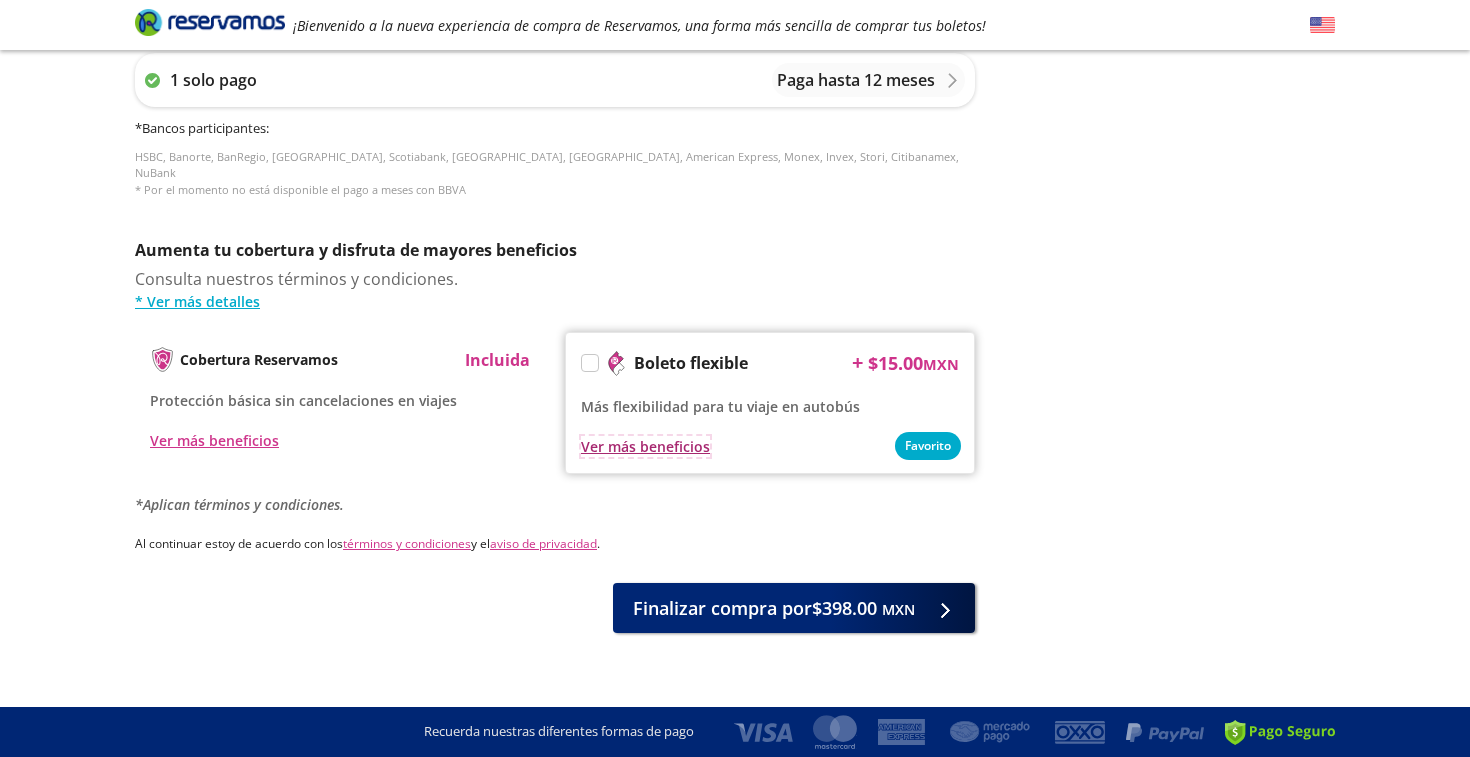 click on "Ver más beneficios" at bounding box center [645, 446] 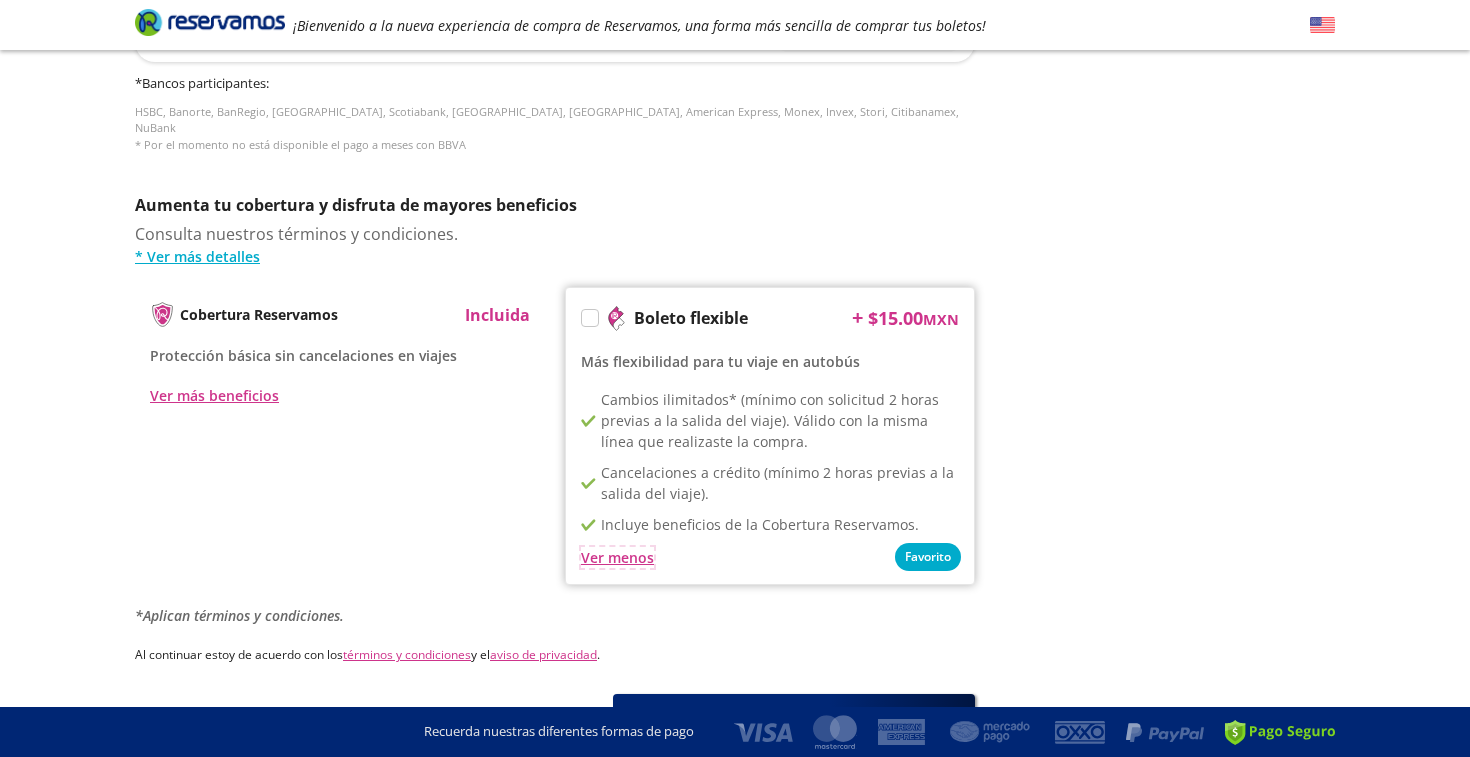 scroll, scrollTop: 887, scrollLeft: 0, axis: vertical 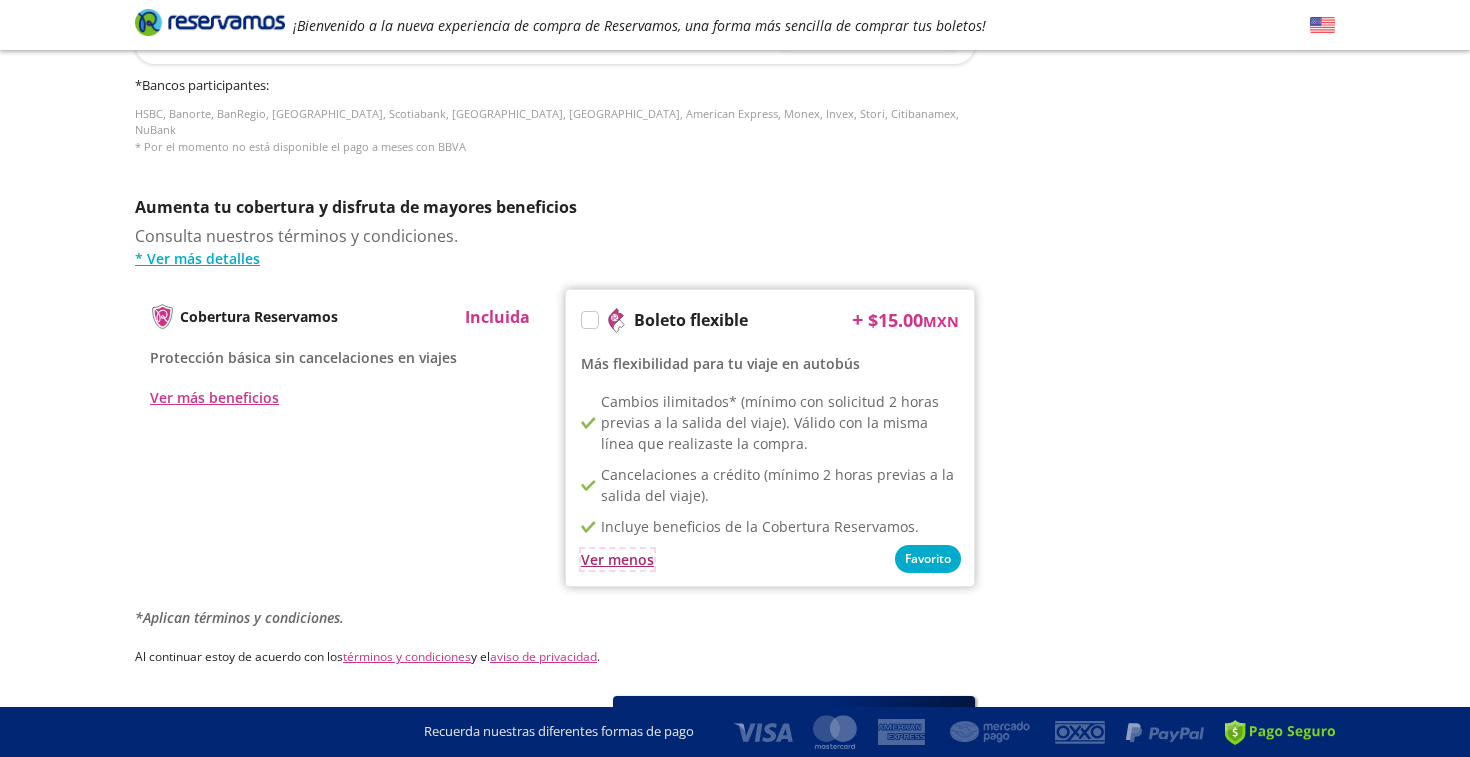 click on "Ver menos" at bounding box center [617, 559] 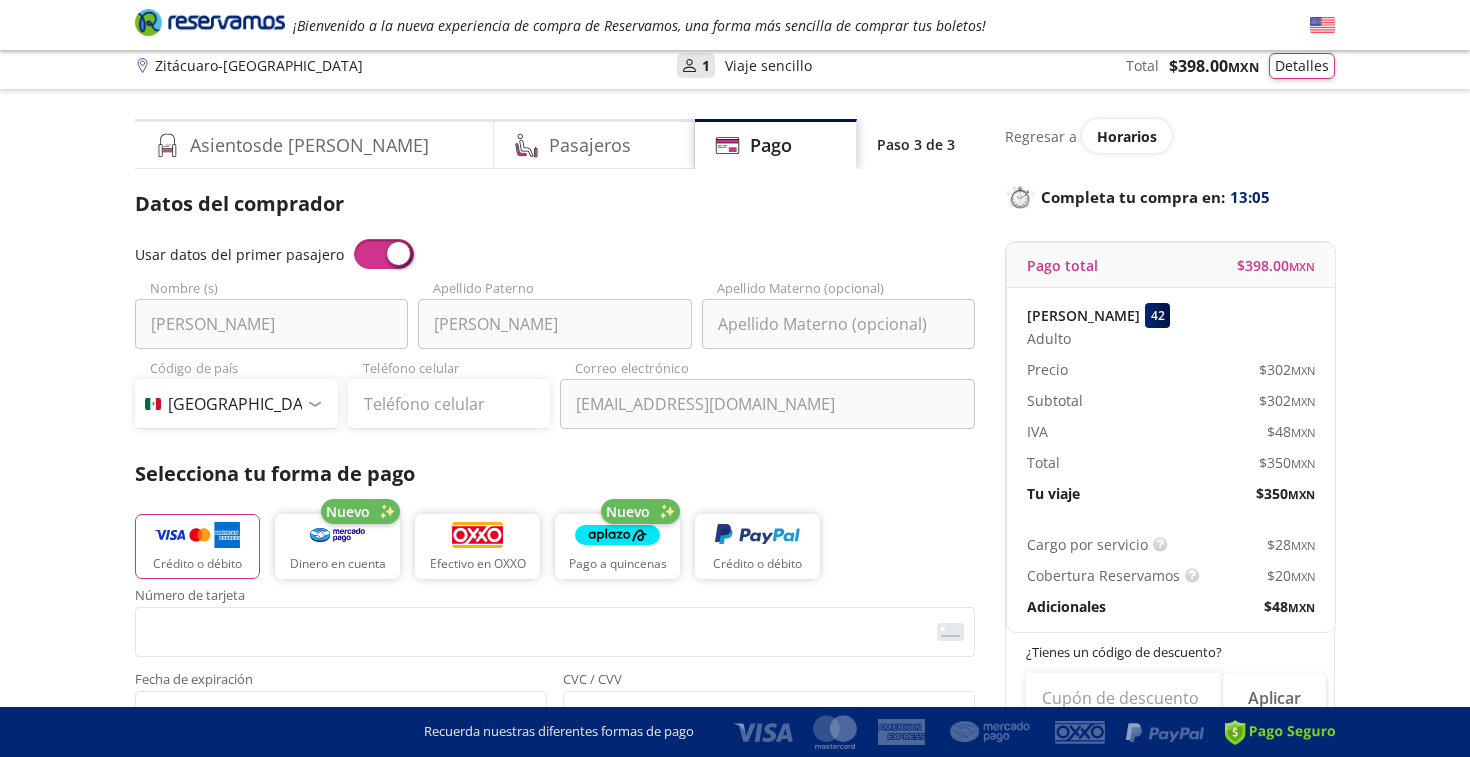 scroll, scrollTop: 0, scrollLeft: 0, axis: both 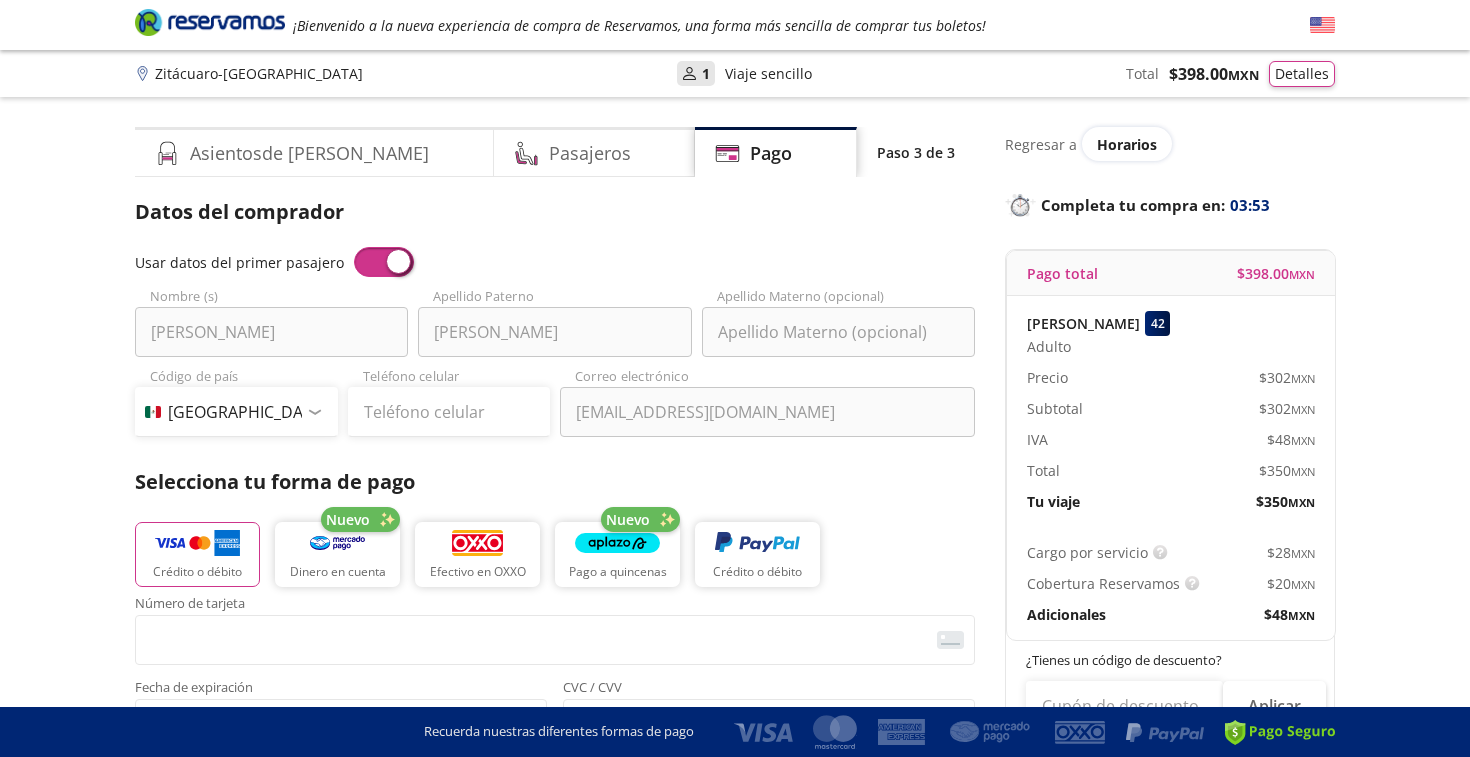 click at bounding box center (210, 22) 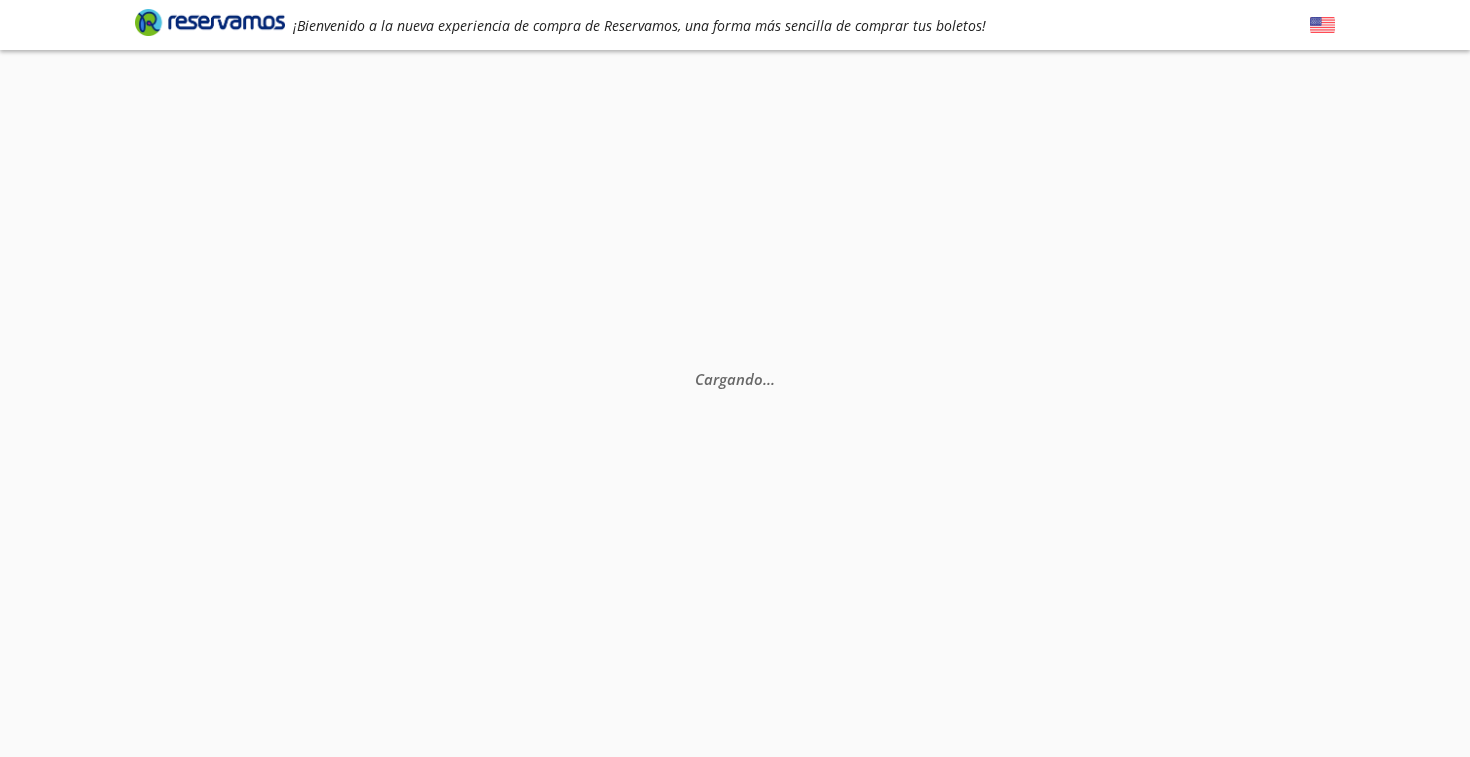 scroll, scrollTop: 0, scrollLeft: 0, axis: both 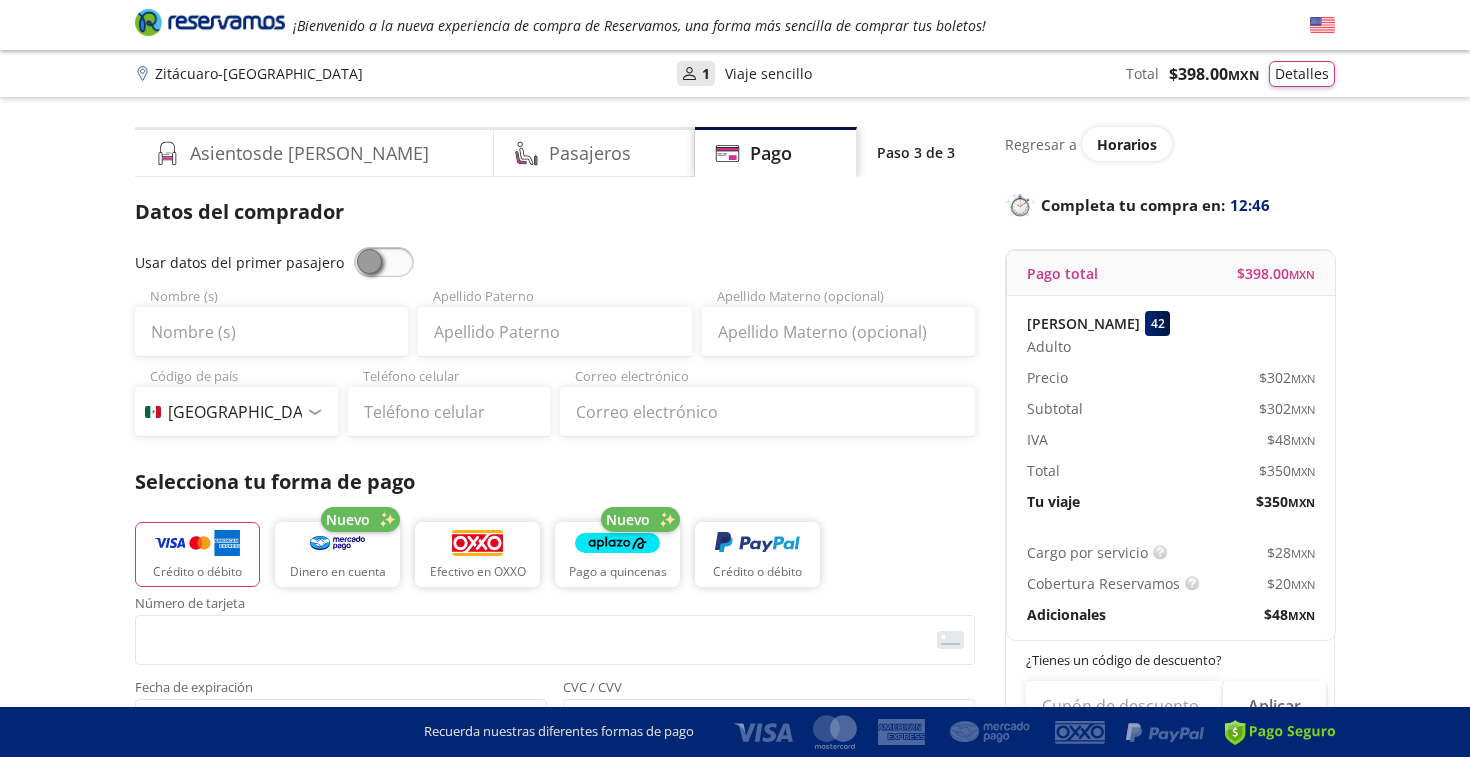 click at bounding box center (384, 262) 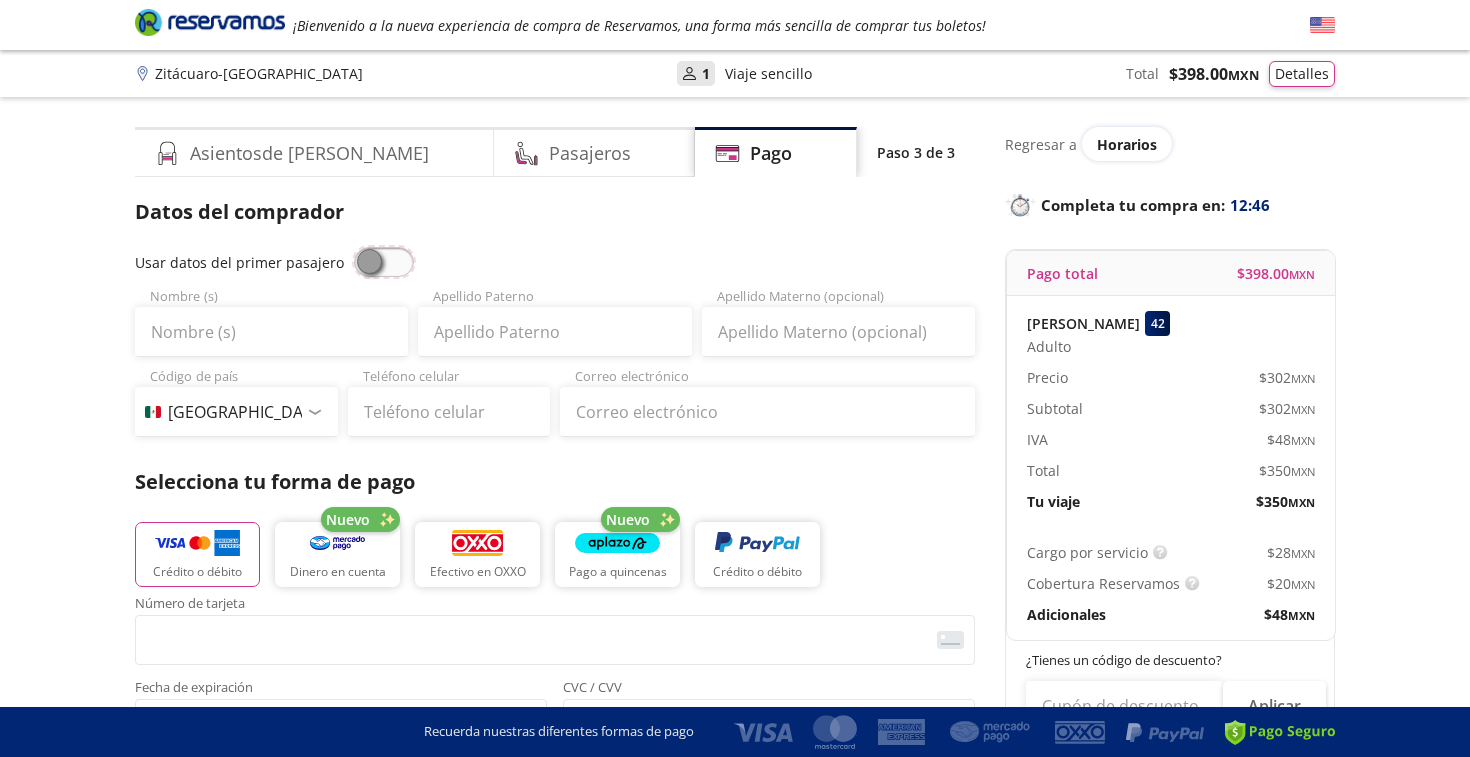 click at bounding box center [354, 247] 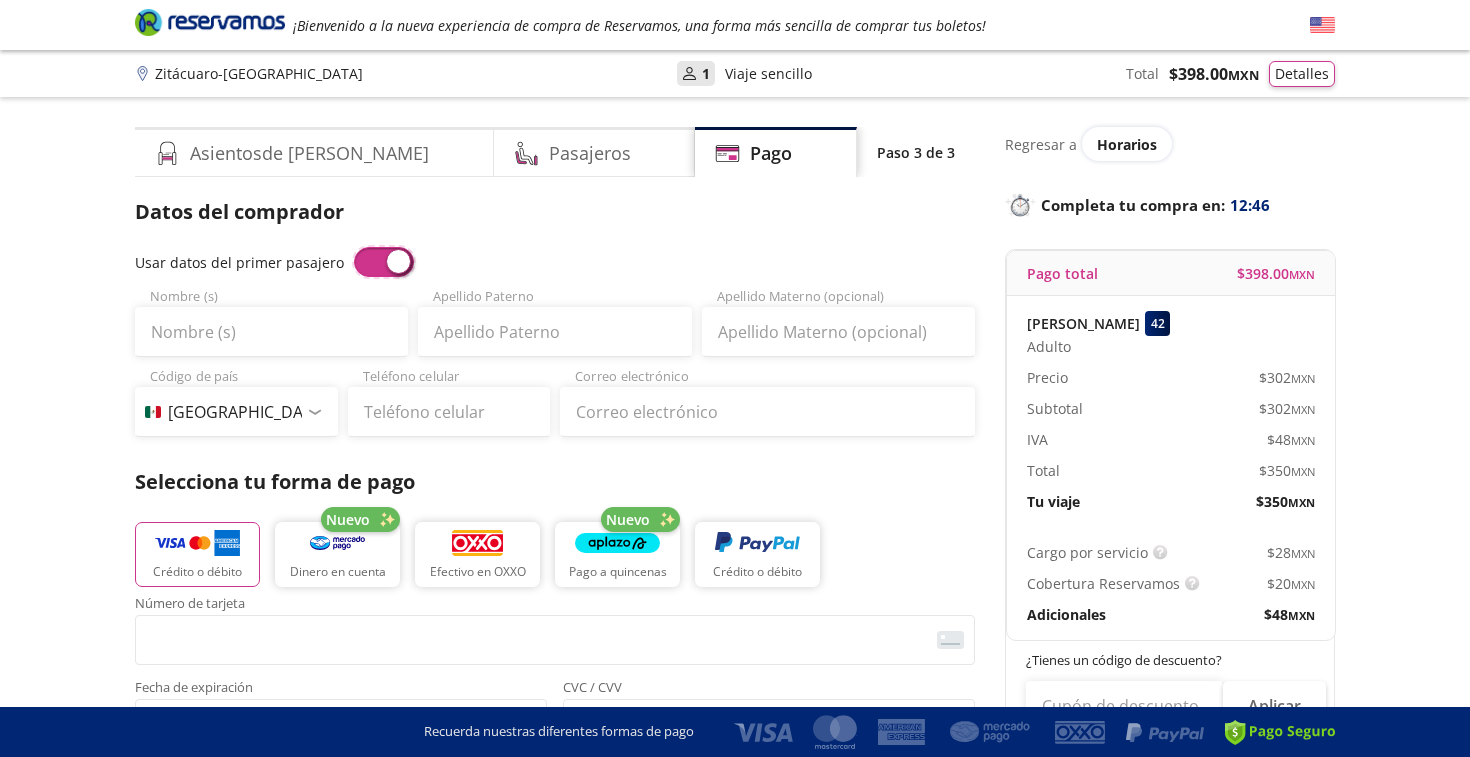 type on "[PERSON_NAME]" 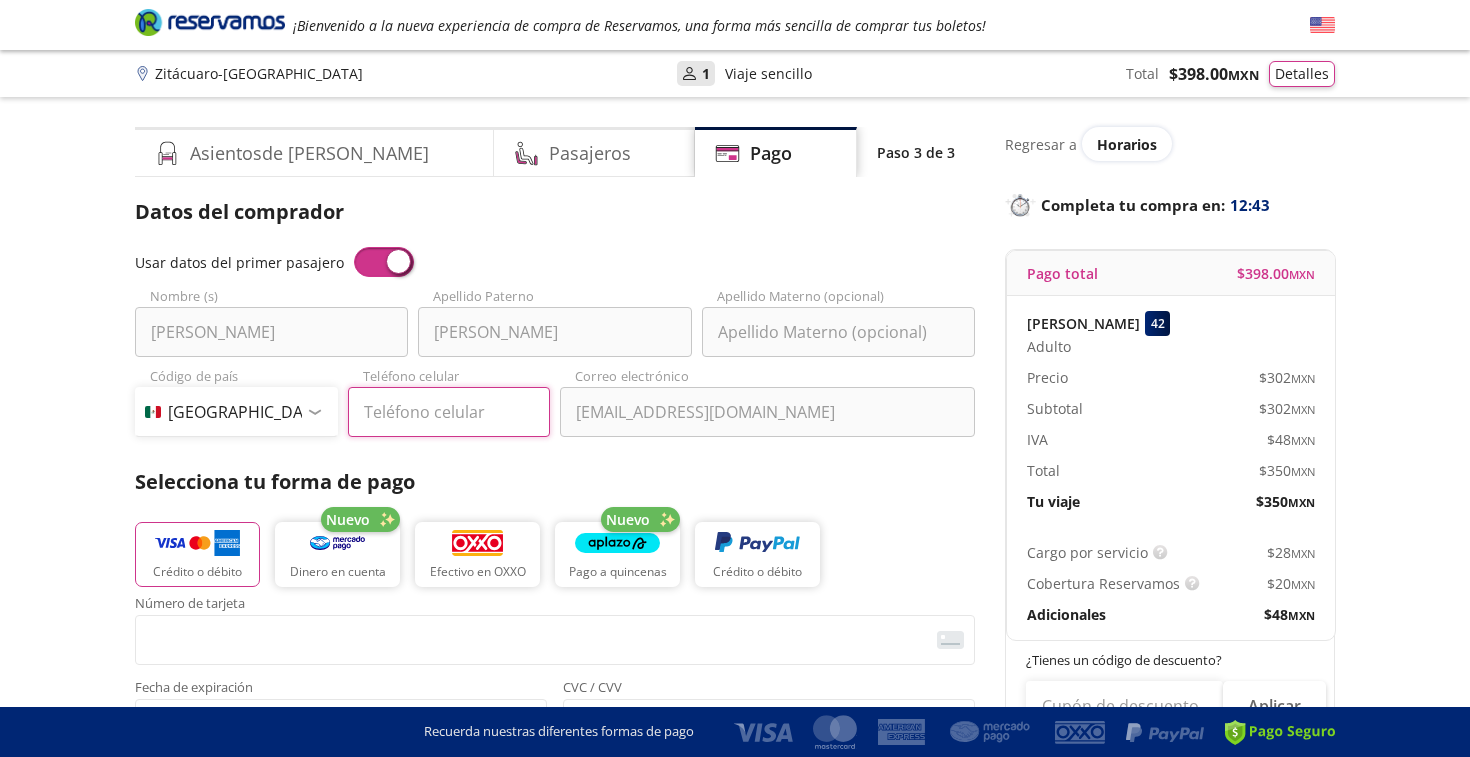 click on "Teléfono celular" at bounding box center [449, 412] 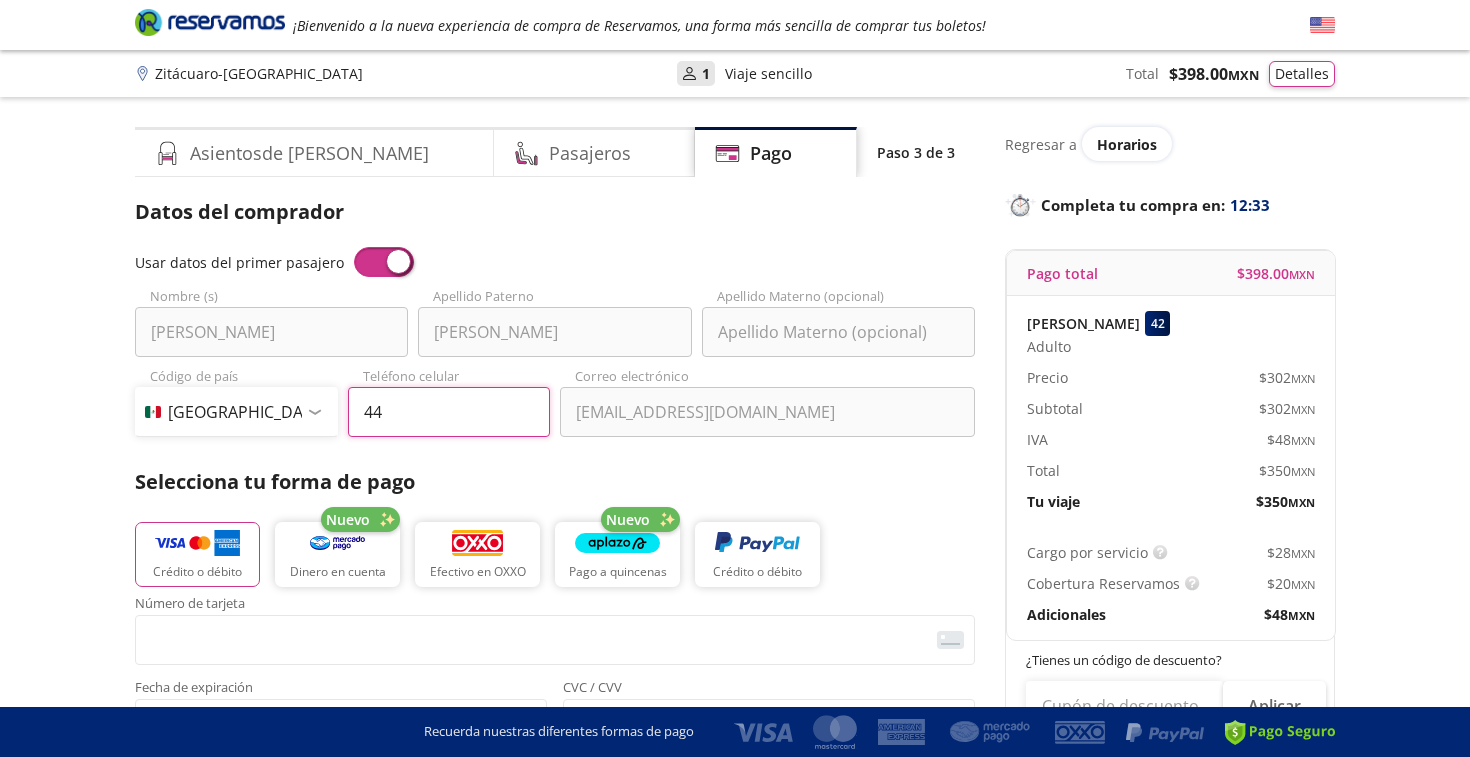 type on "4" 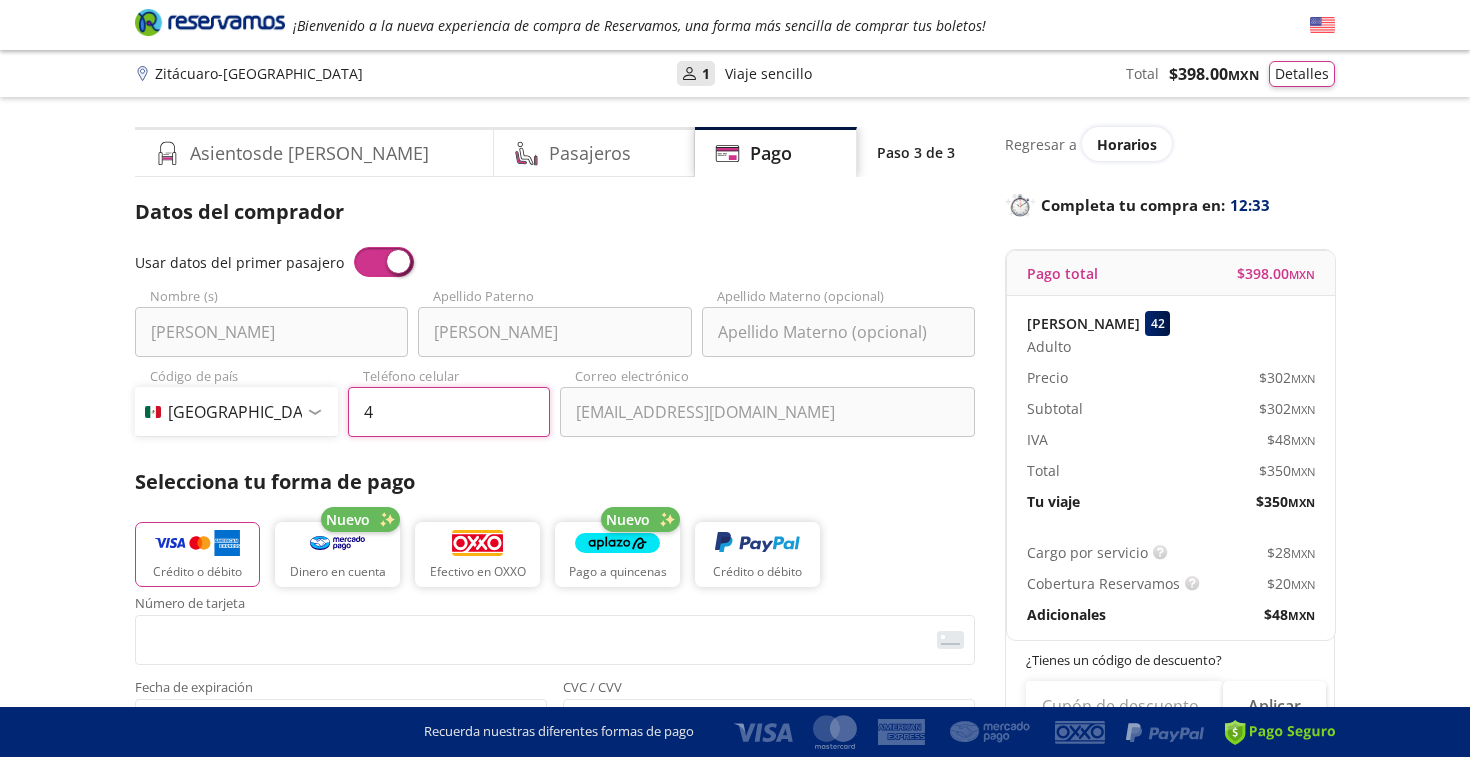 type 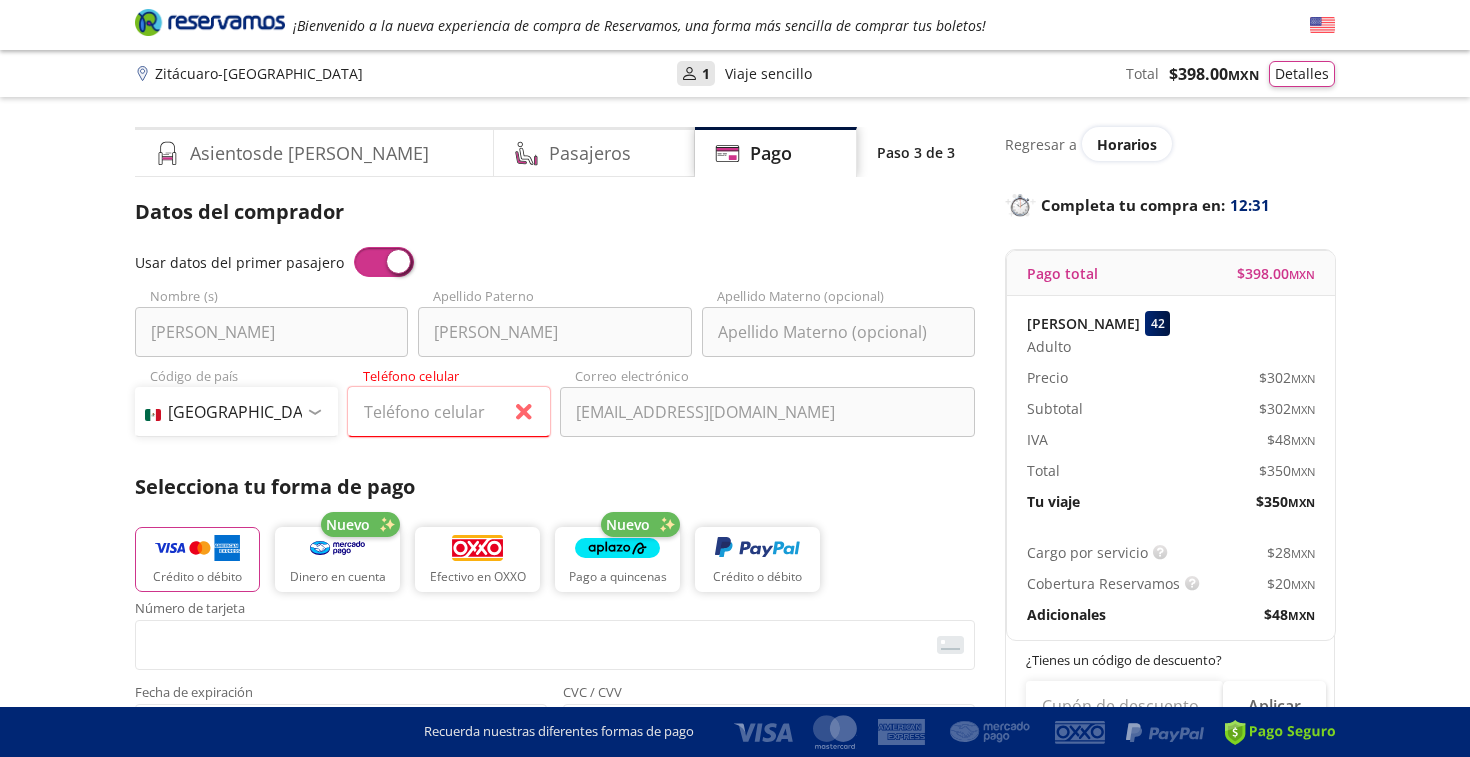 click on "Group 9 Created with Sketch. Pago Zitácuaro  -  Ciudad de México ¡Bienvenido a la nueva experiencia de compra de Reservamos, una forma más sencilla de comprar tus boletos! Completa tu compra en : 12:31 Zitácuaro  -  Ciudad de México User 1 Viaje sencillo Total $ 398.00  MXN Detalles Completa tu compra en : 12:31 Asientos  de Ida Pasajeros Pago Paso 3 de 3 Servicios adicionales ¿Tienes un código de descuento? Aplicar Datos del comprador Usar datos del primer pasajero Erick Danilo Nombre (s) Lopez Apellido Paterno Apellido Materno (opcional) Código de país Estados Unidos +1 México +52 Colombia +57 Brasil +55 Afganistán +93 Albania +355 Alemania +49 Andorra +376 Angola +244 Anguila +1 Antigua y Barbuda +1 Arabia Saudita +966 Argelia +213 Argentina +54 Armenia +374 Aruba +297 Australia +61 Austria +43 Azerbaiyán +994 Bahamas +1 Bangladés +880 Barbados +1 Baréin +973 Bélgica +32 Belice +501 Benín +229 Bermudas +1 Bielorrusia +375 Birmania +95 Bolivia +591 Bosnia y Herzegovina +387 Botsuana +267 *" at bounding box center (735, 811) 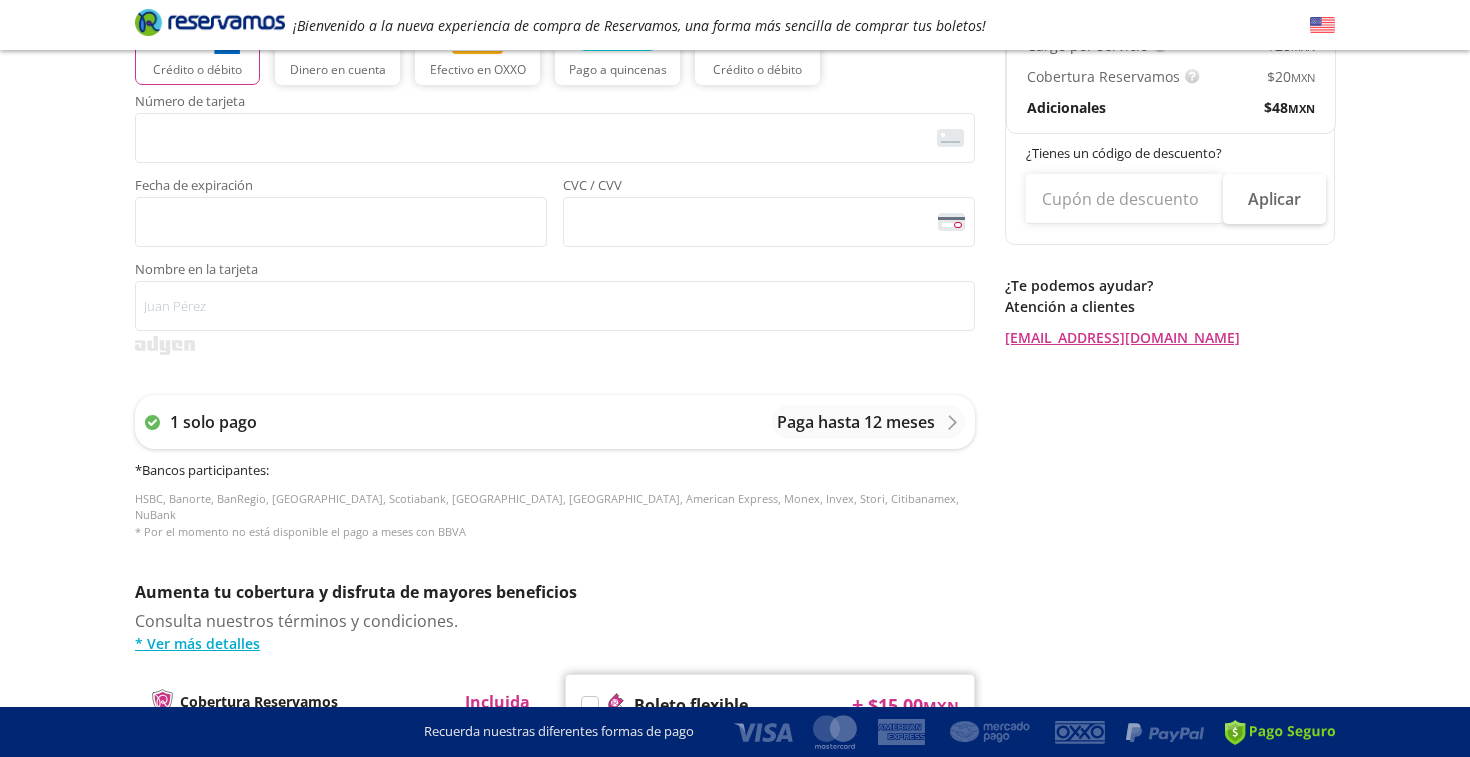 scroll, scrollTop: 0, scrollLeft: 0, axis: both 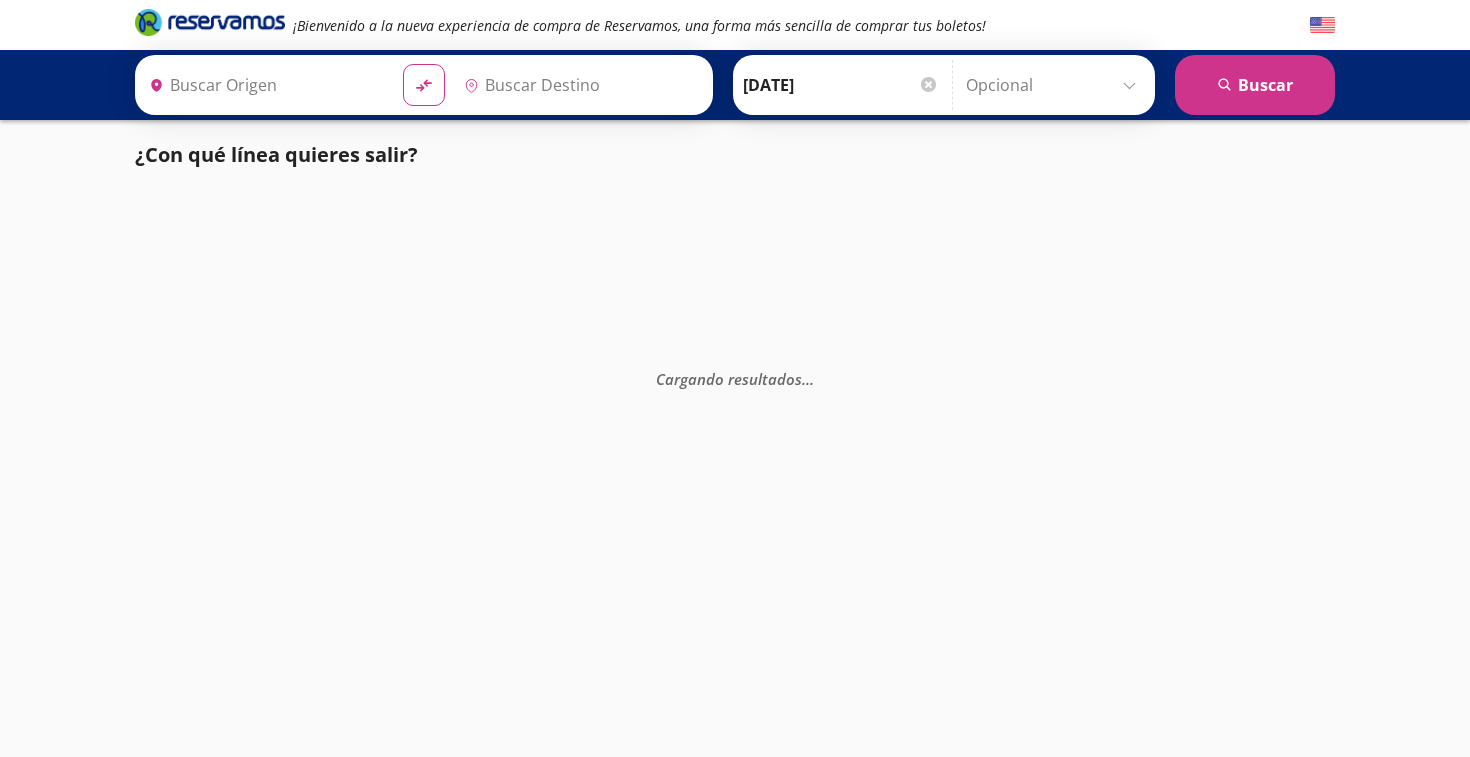 type on "Ciudad de México, Distrito Federal" 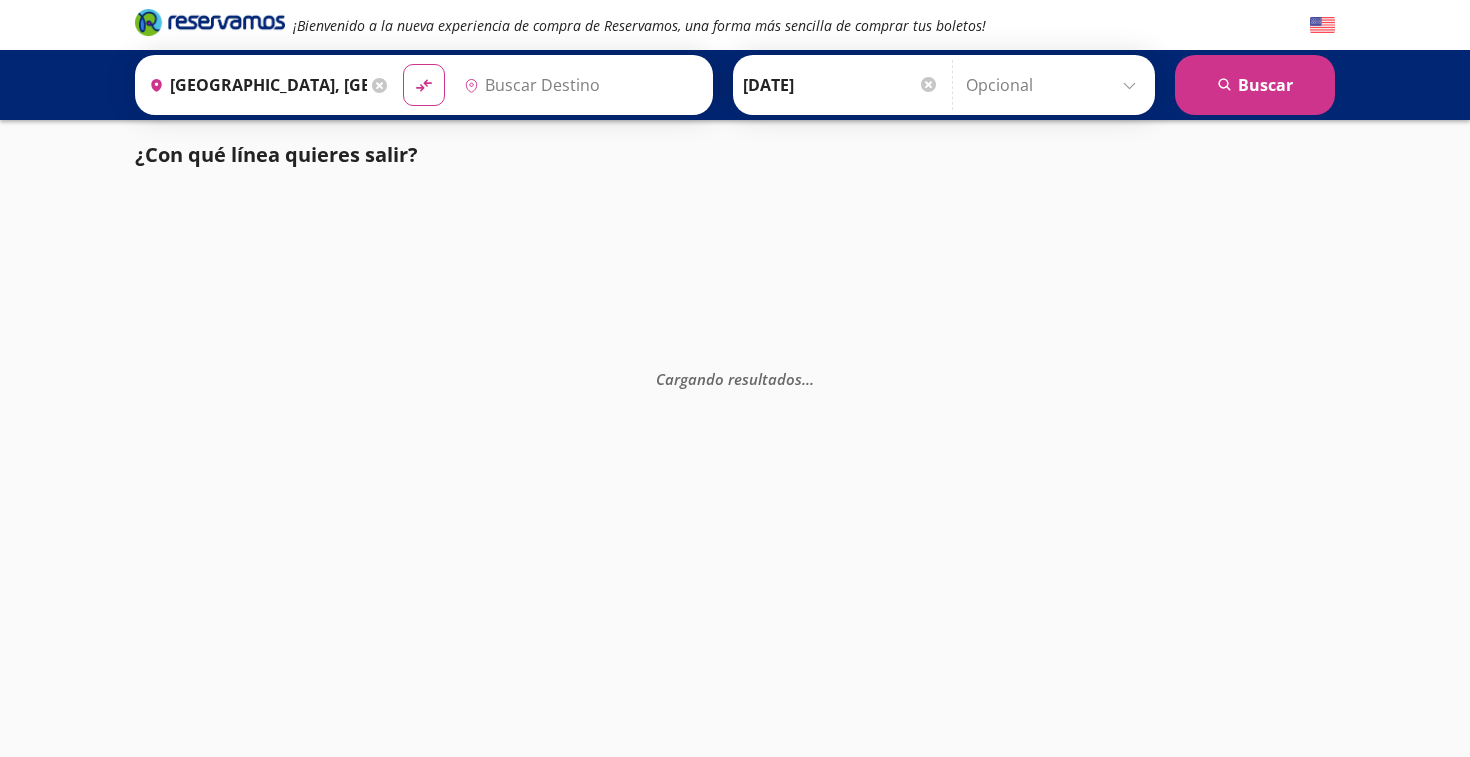 type on "Zitácuaro, Michoacán" 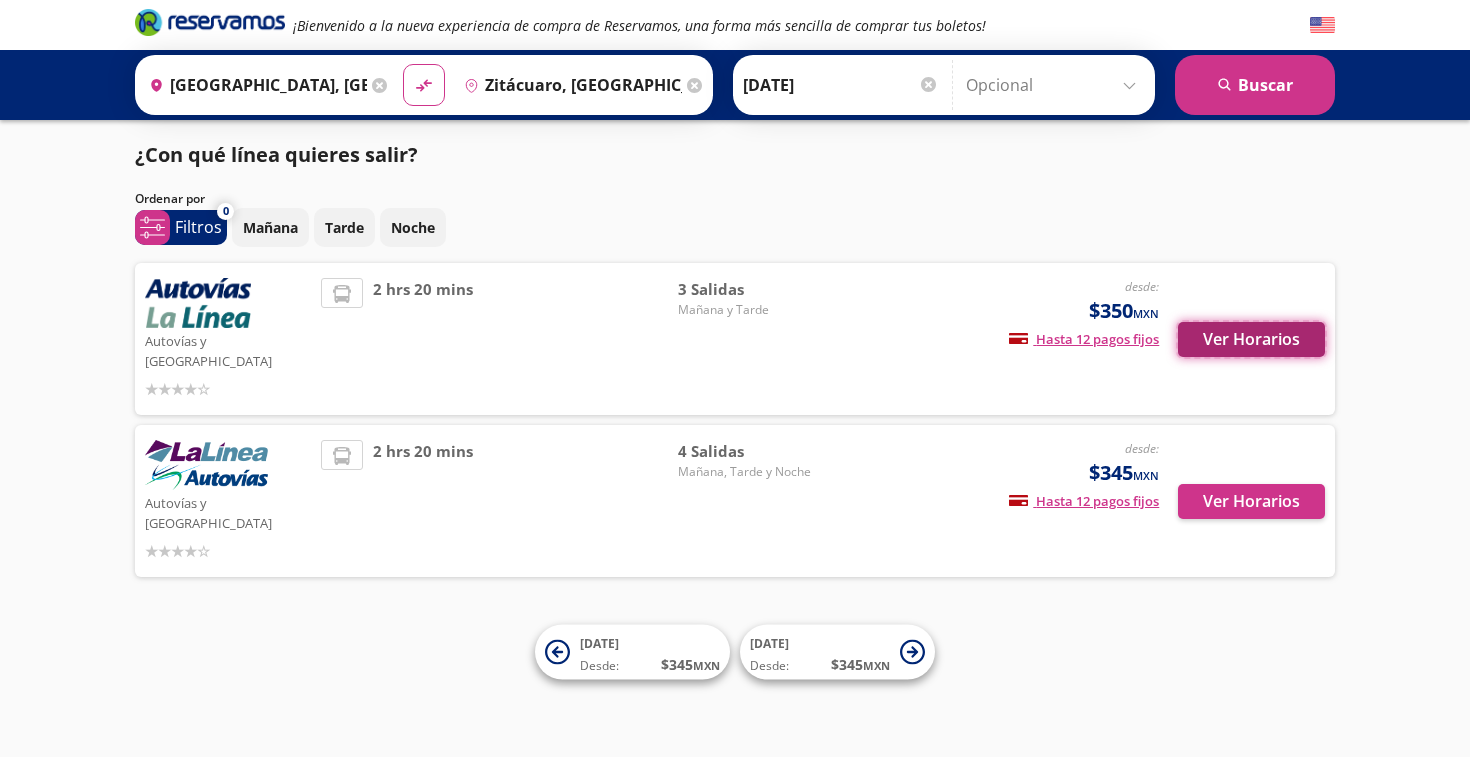 click on "Ver Horarios" at bounding box center [1251, 339] 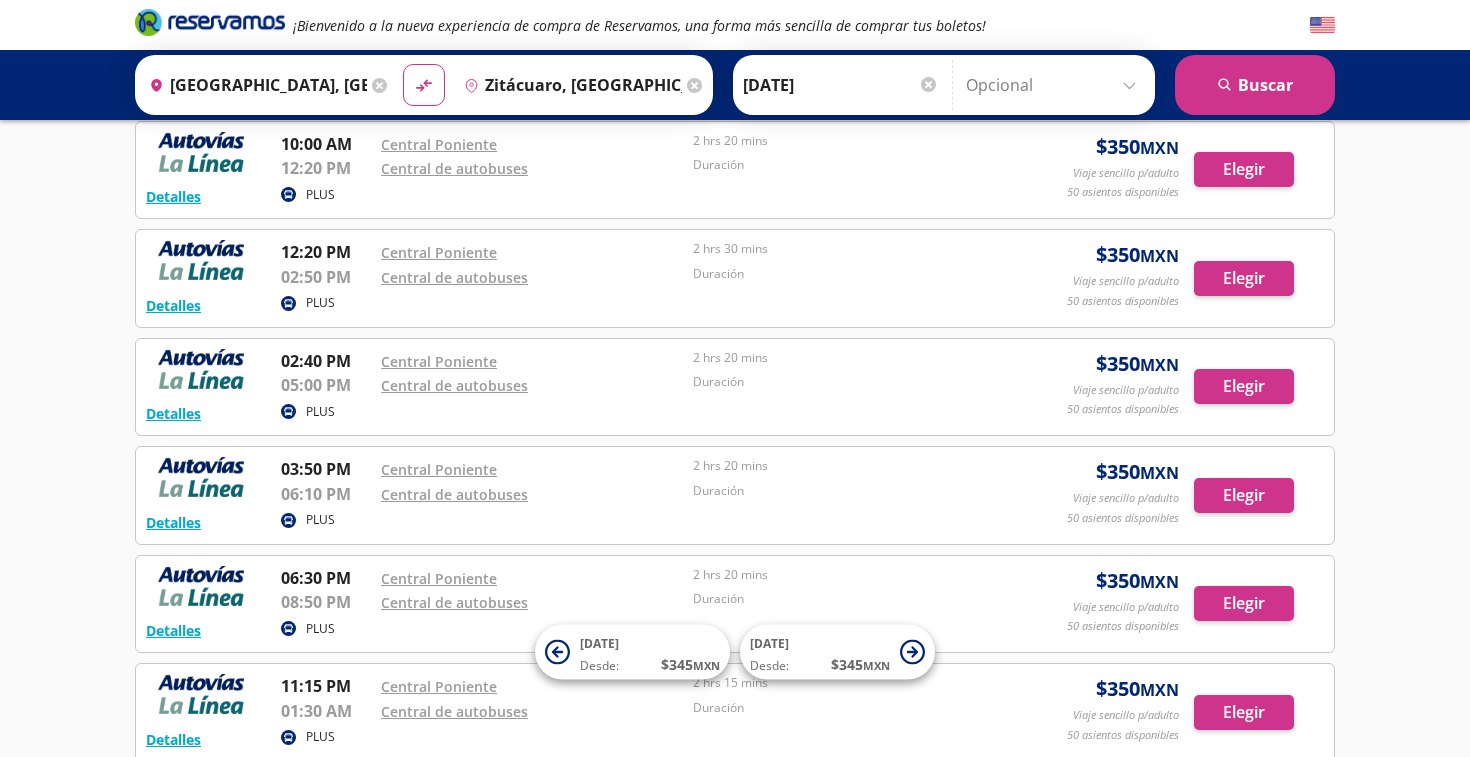 scroll, scrollTop: 438, scrollLeft: 0, axis: vertical 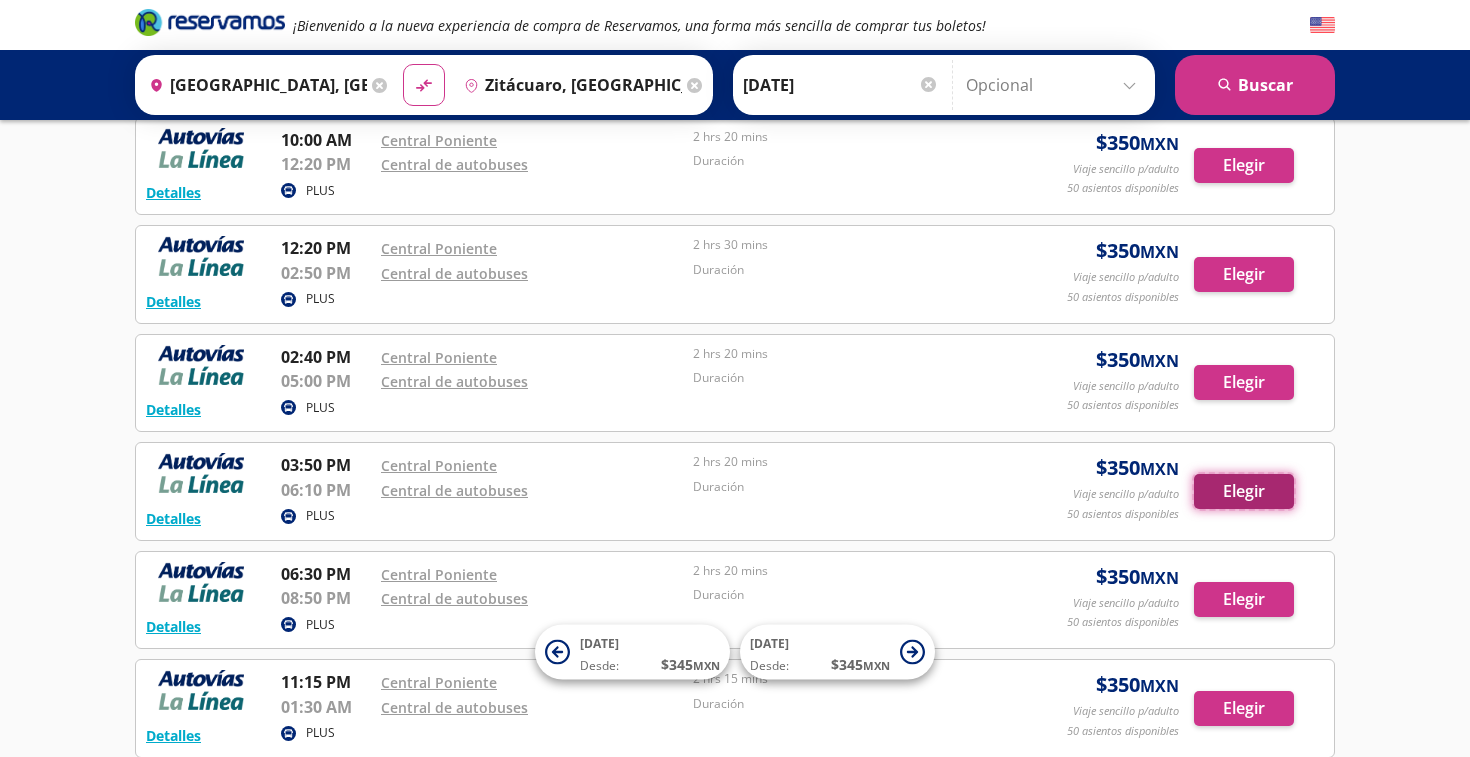 click on "Elegir" at bounding box center [1244, 491] 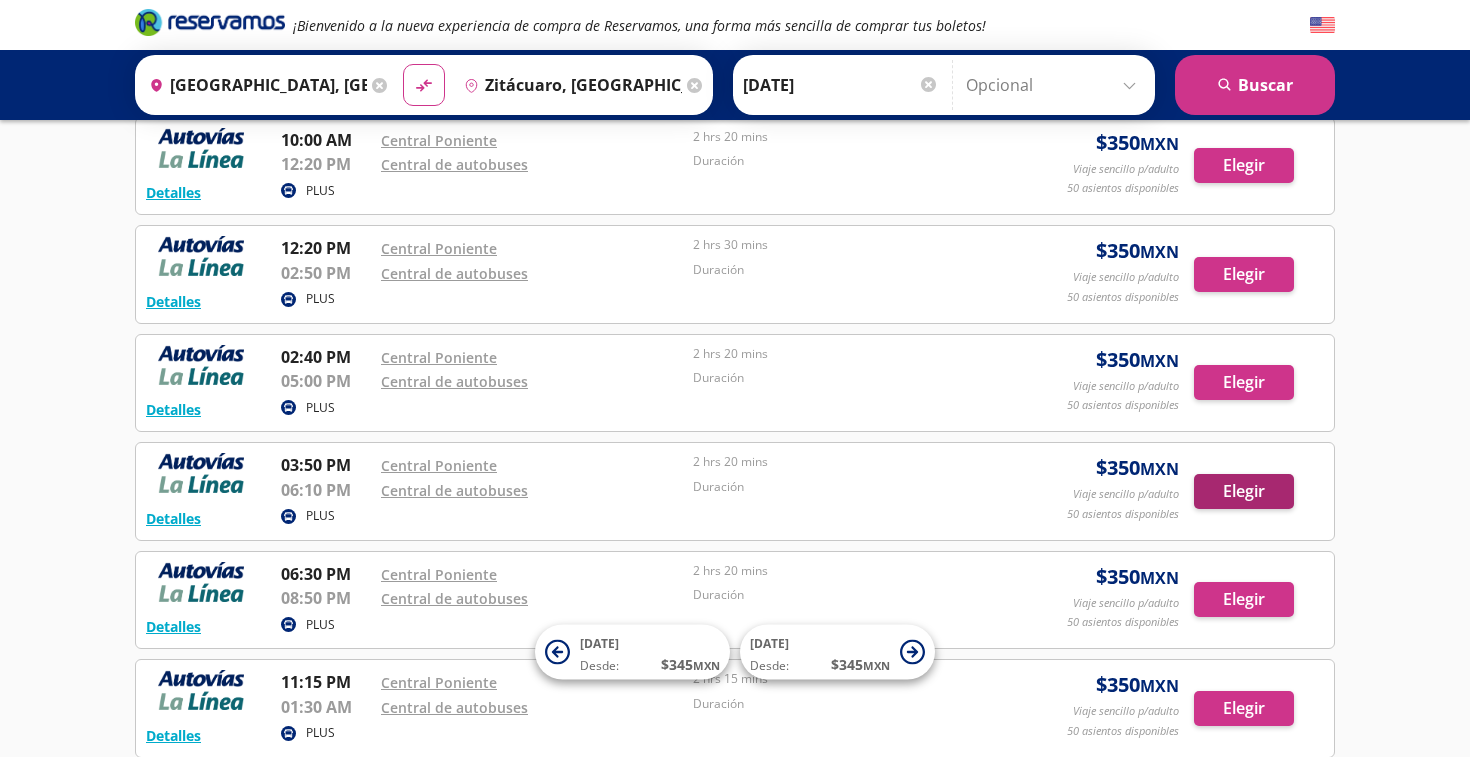 scroll, scrollTop: 0, scrollLeft: 0, axis: both 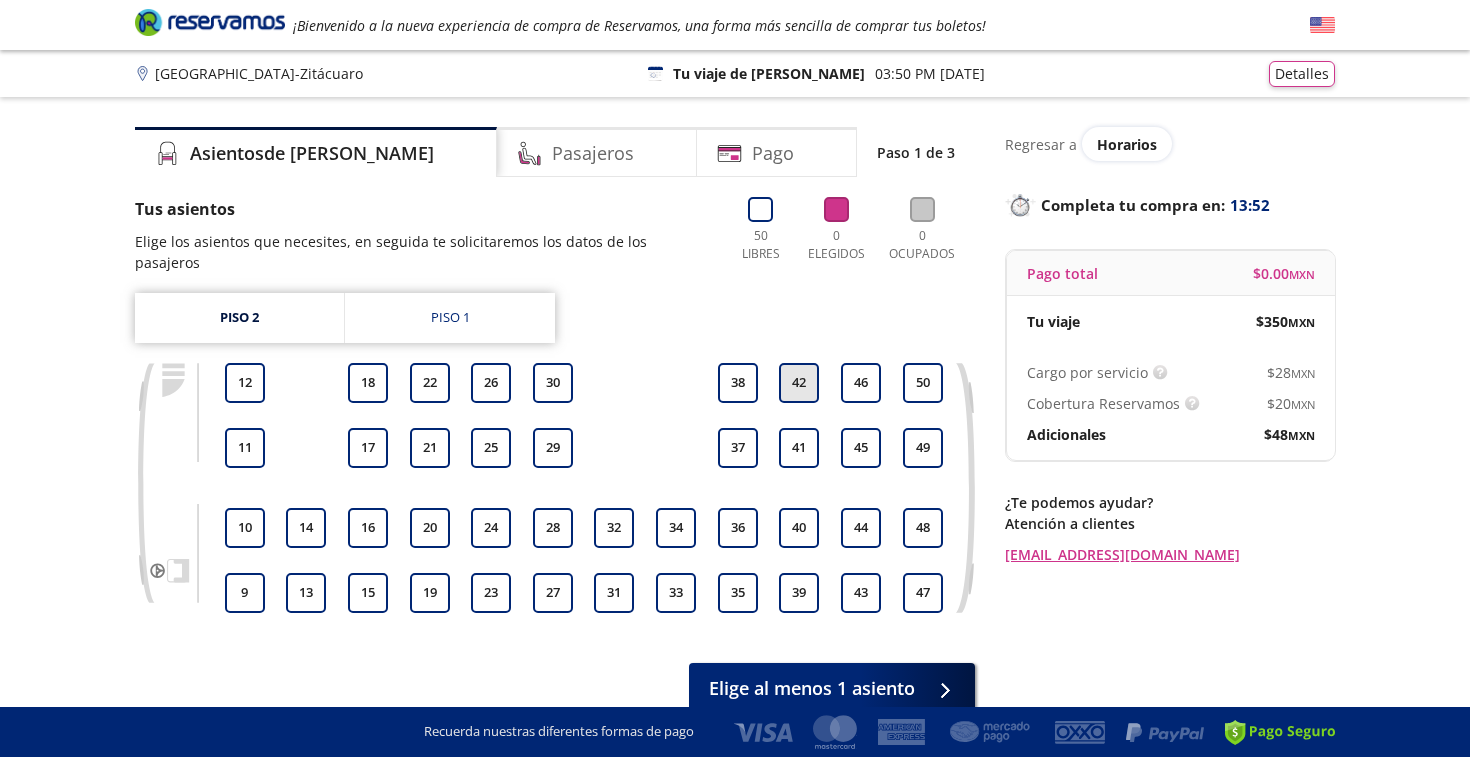click on "42" at bounding box center (799, 383) 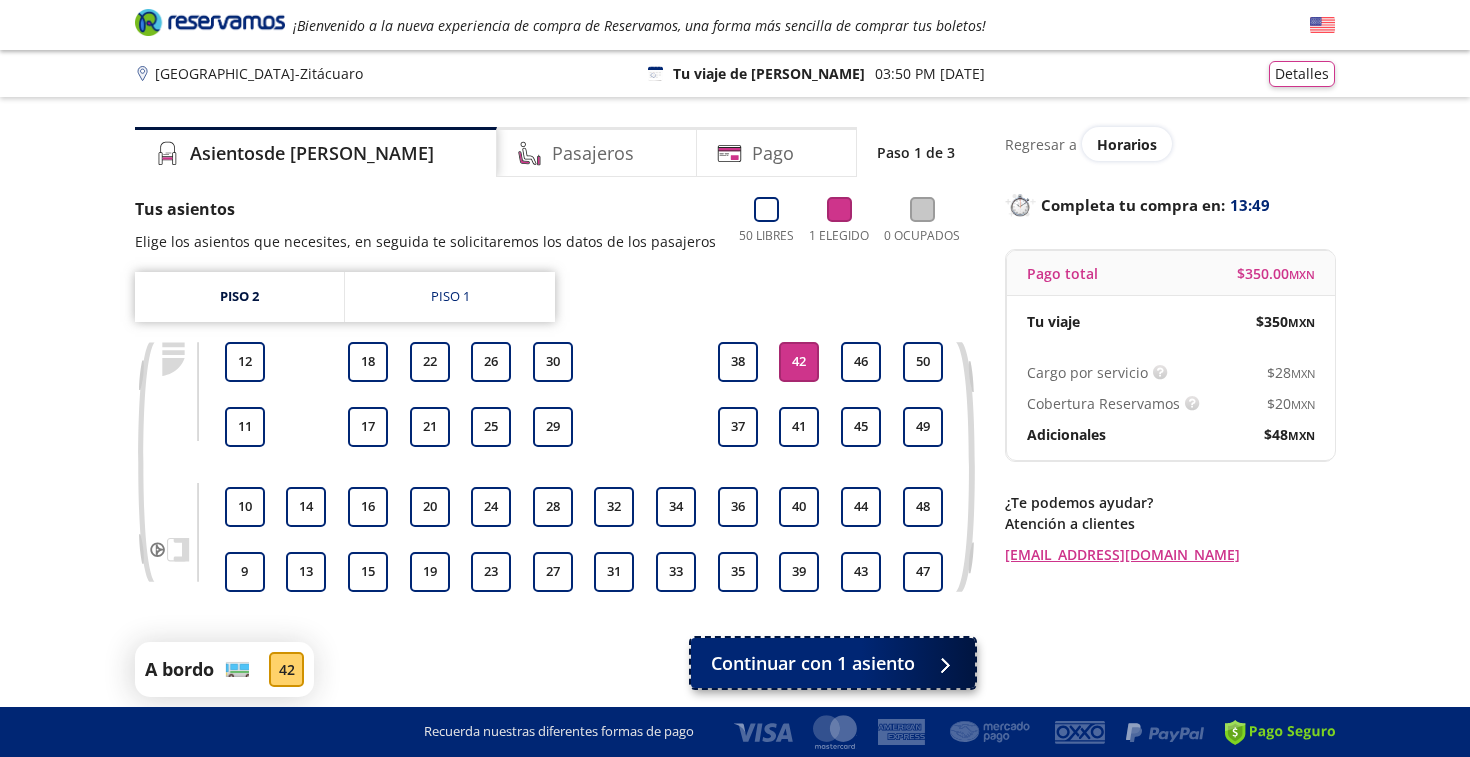 click on "Continuar con 1 asiento" at bounding box center [813, 663] 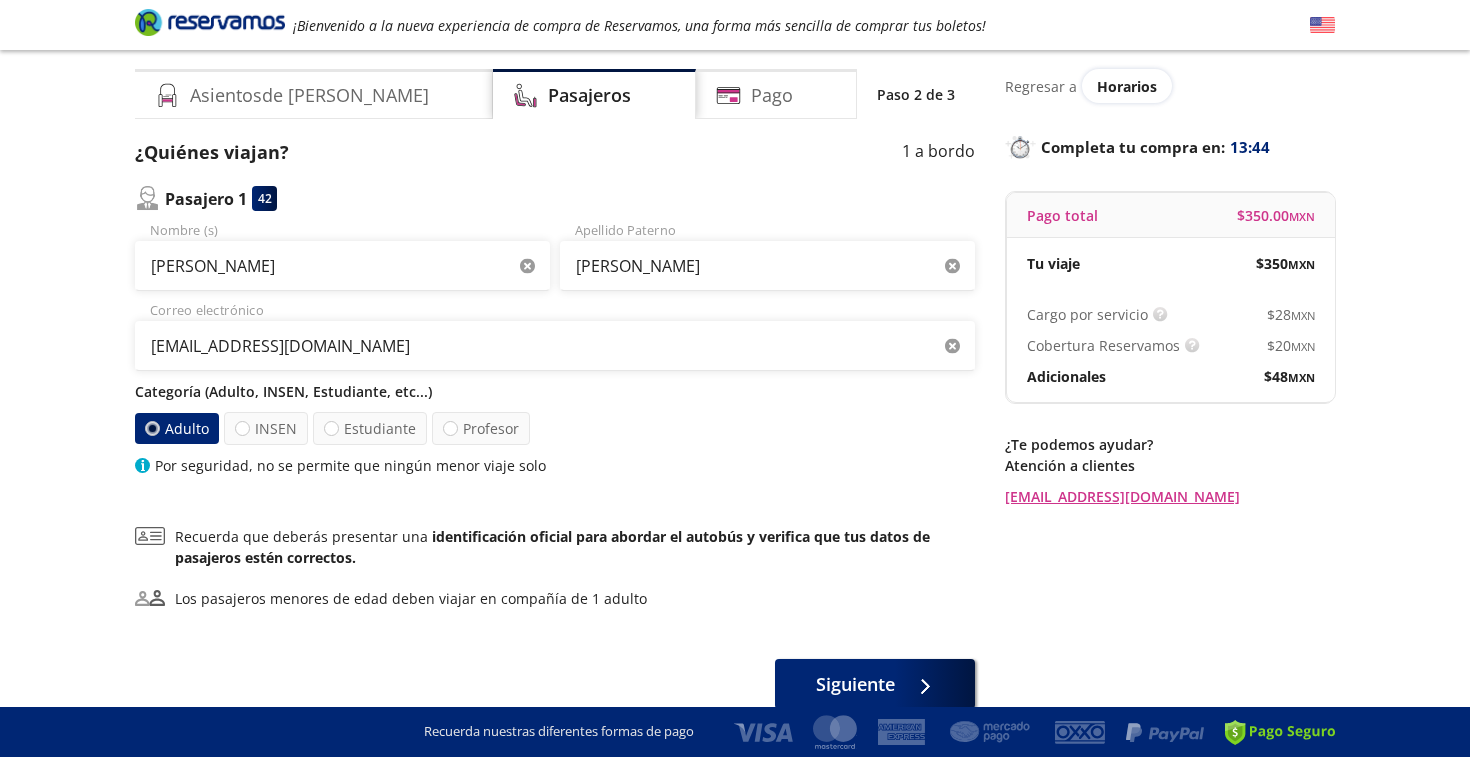 scroll, scrollTop: 150, scrollLeft: 0, axis: vertical 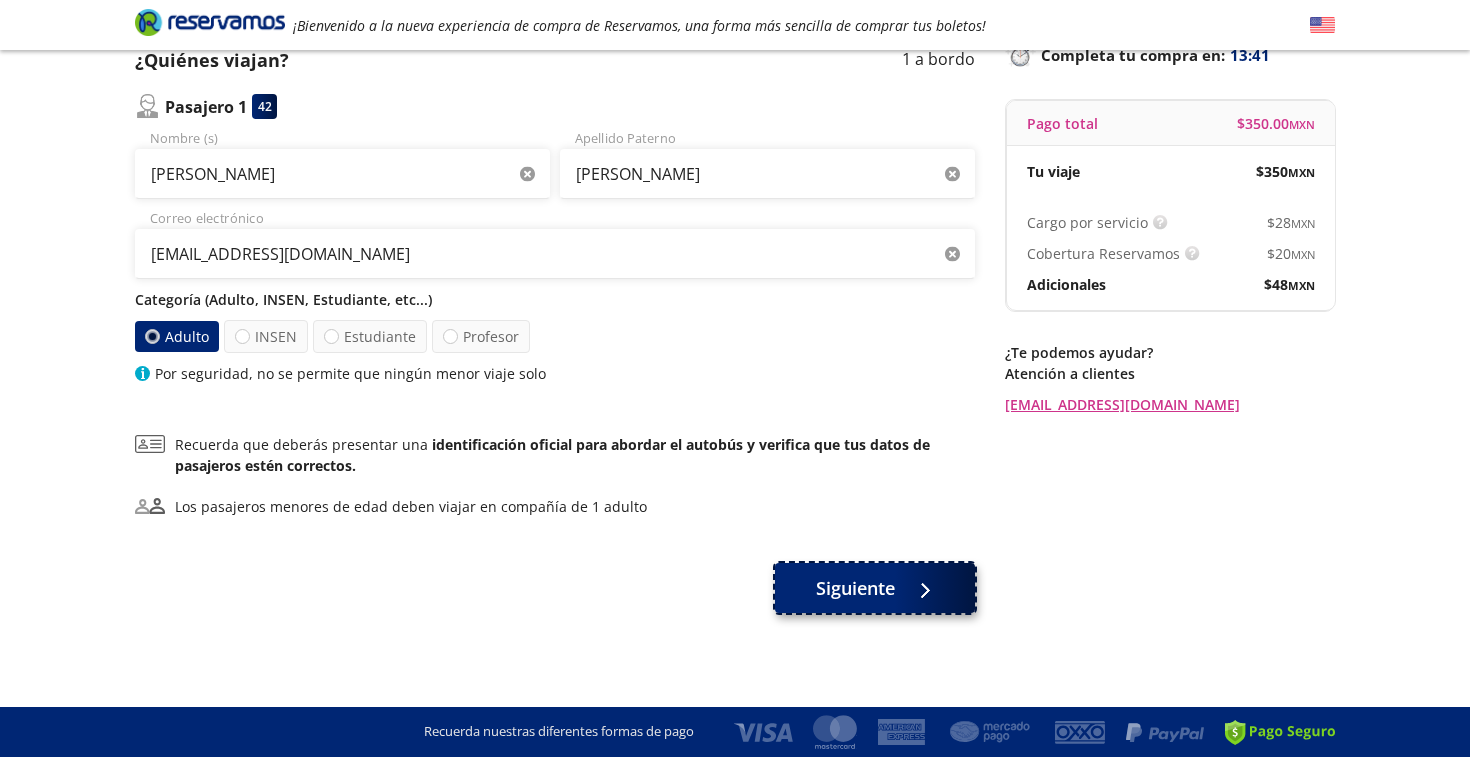 click on "Siguiente" at bounding box center (855, 588) 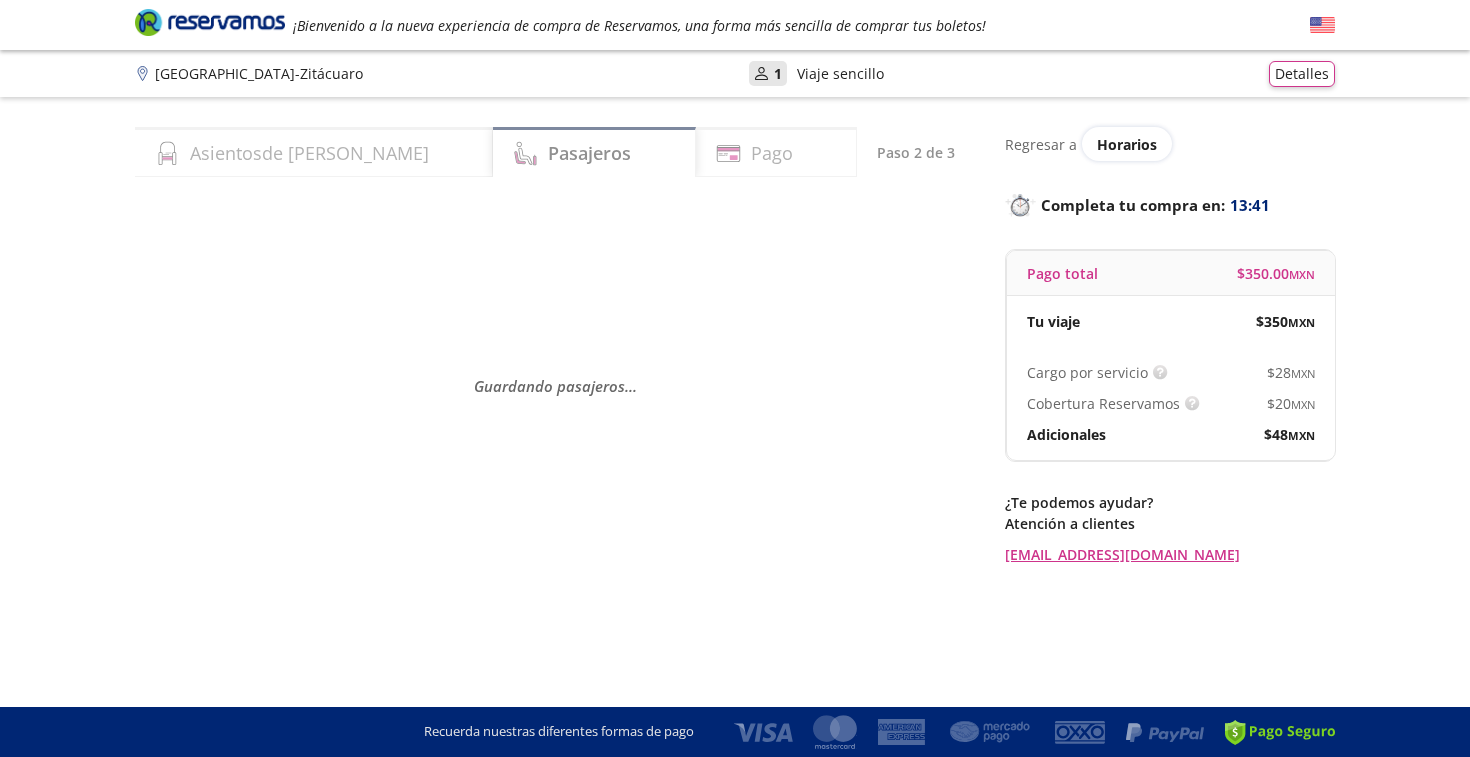 scroll, scrollTop: 0, scrollLeft: 0, axis: both 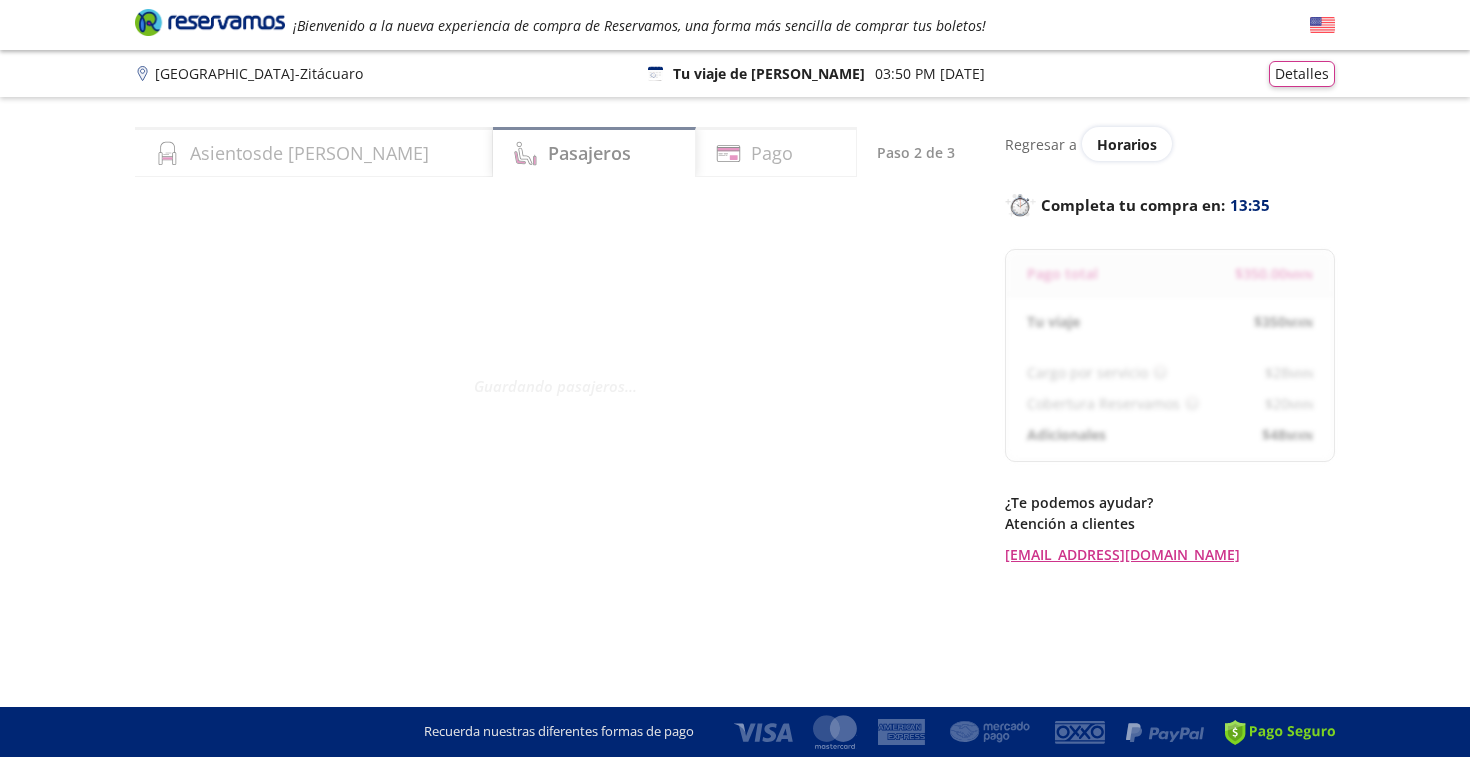 select on "MX" 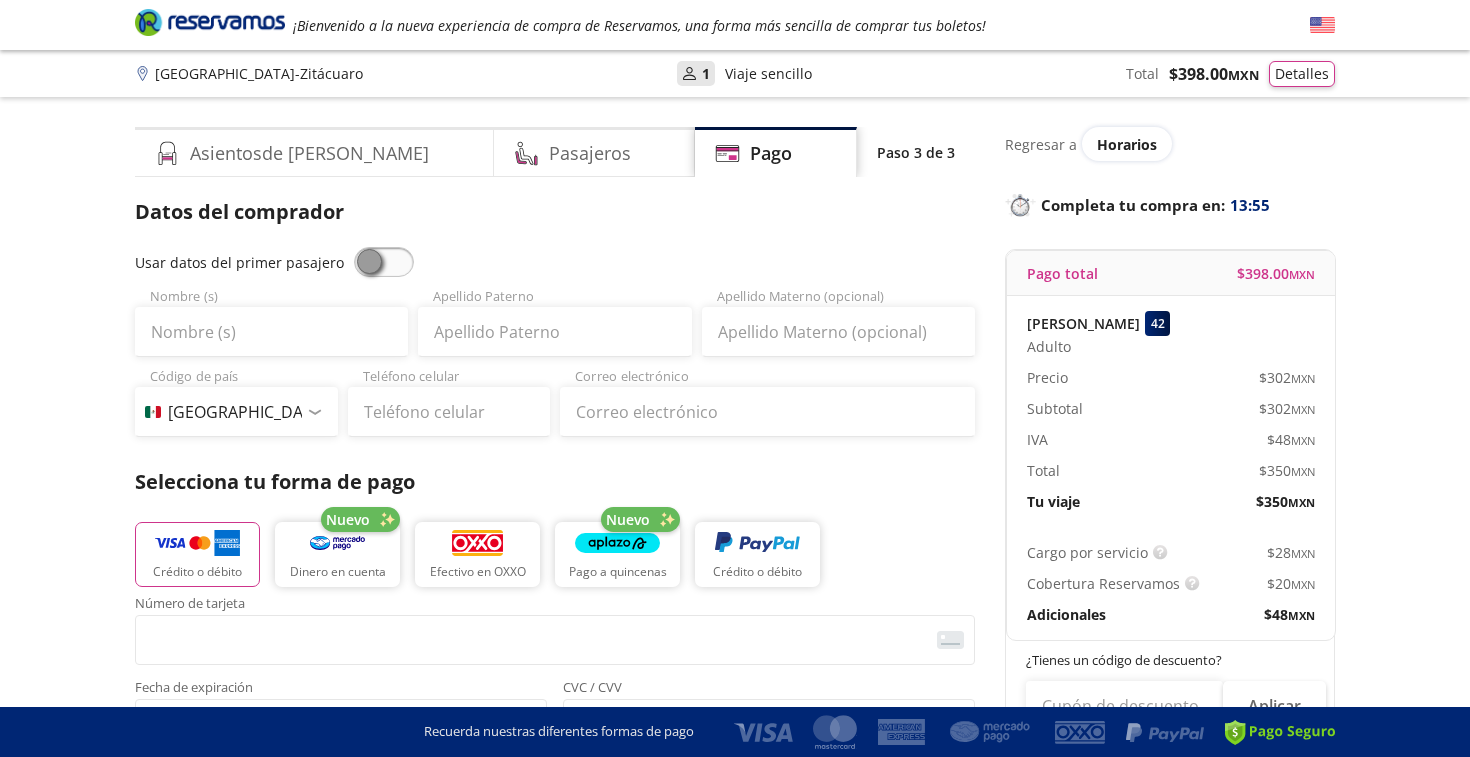 click at bounding box center (384, 262) 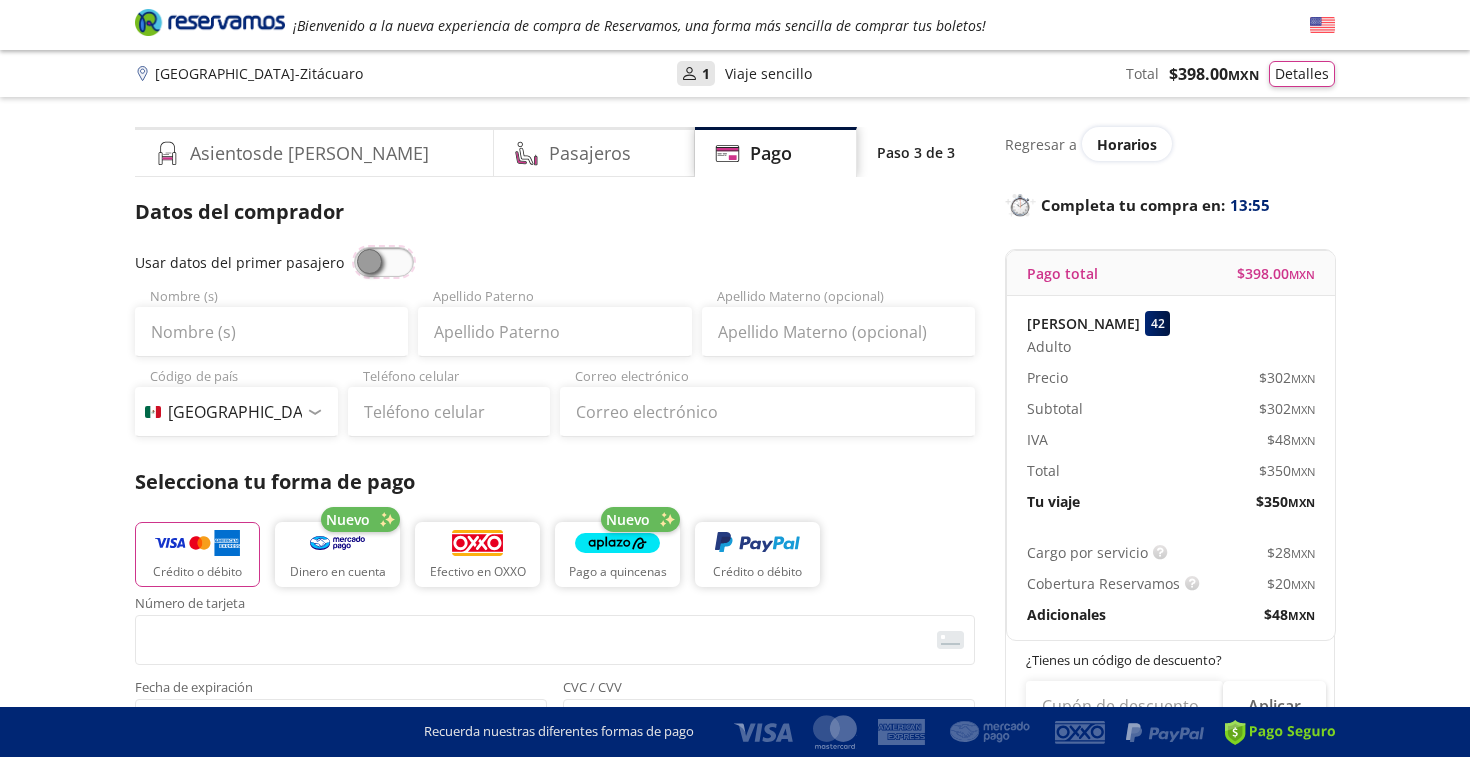 click at bounding box center [354, 247] 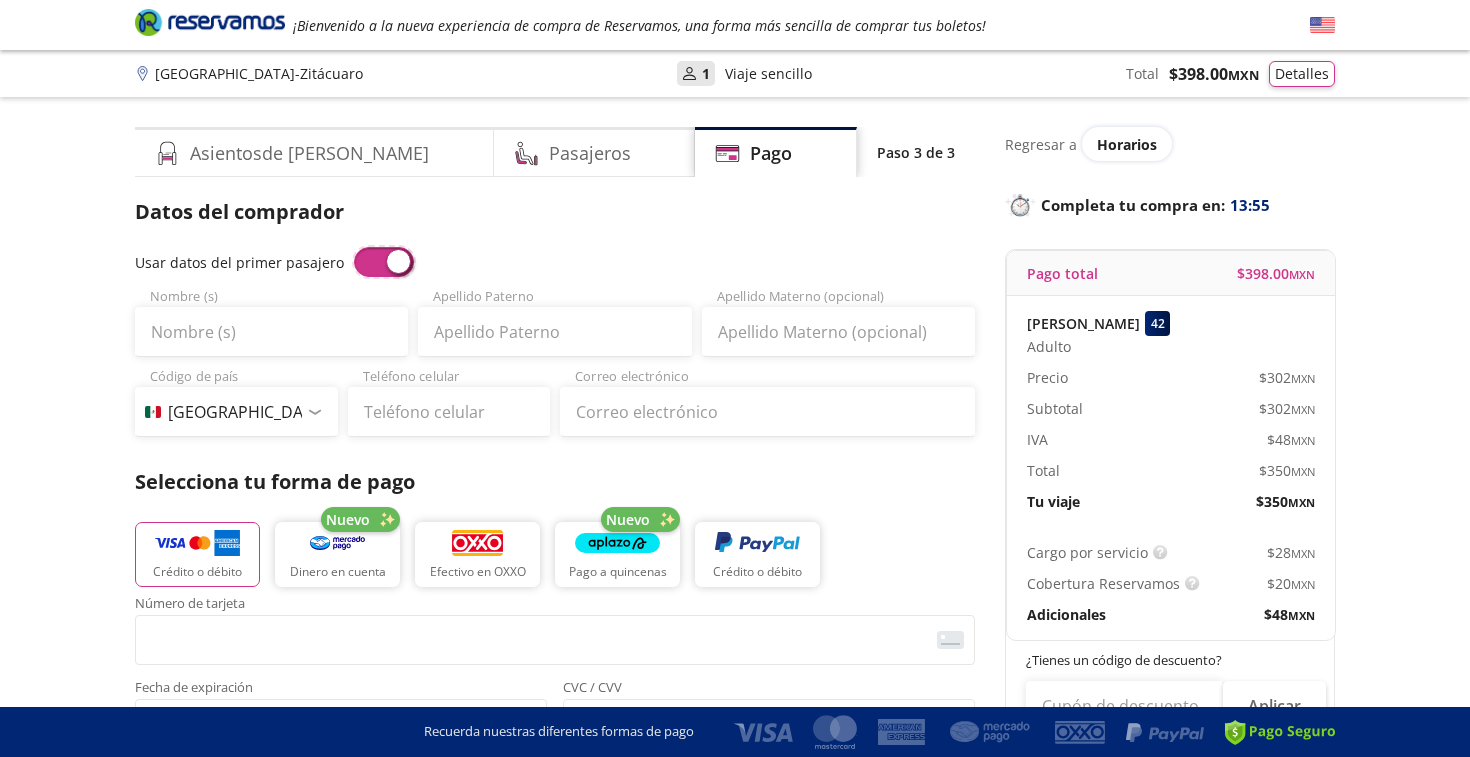 type on "[PERSON_NAME]" 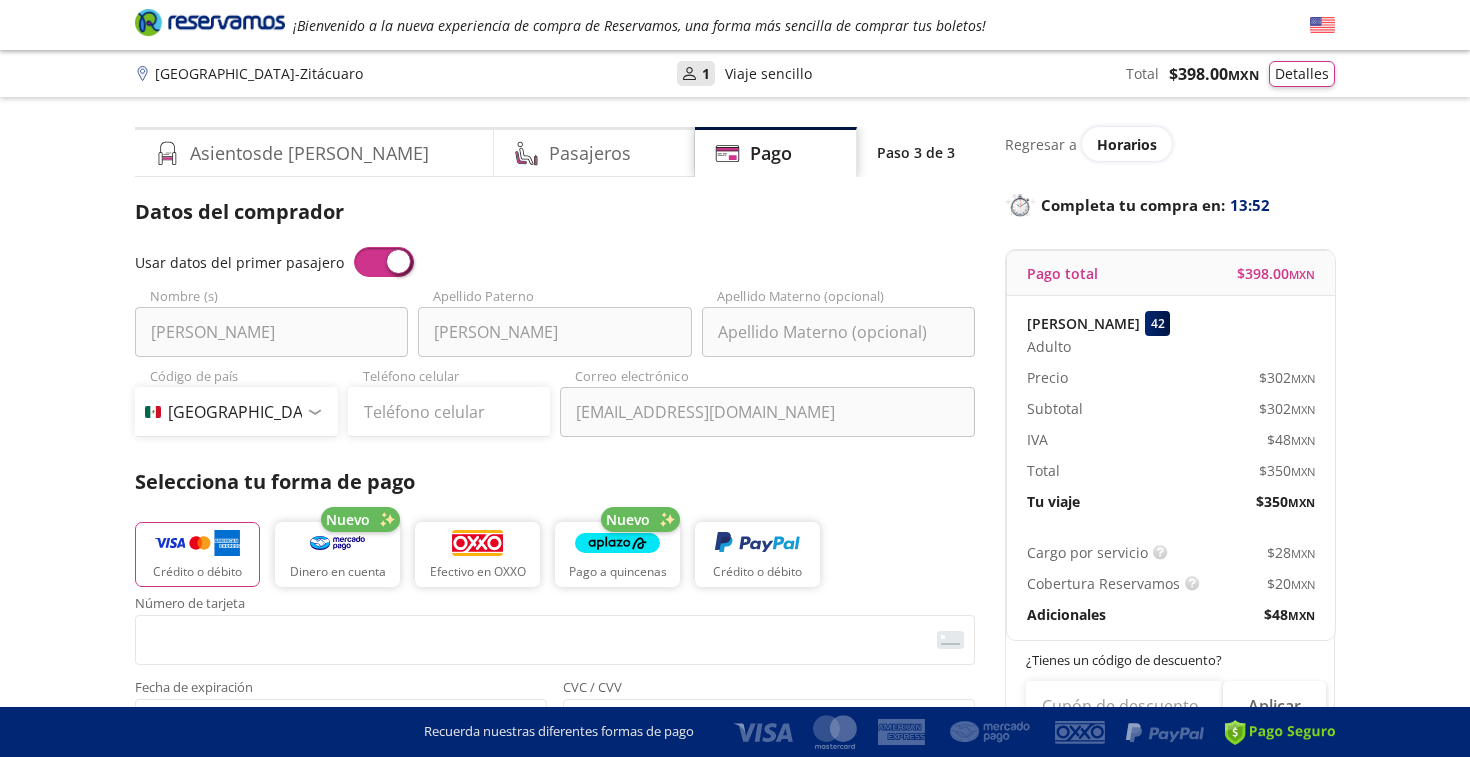click at bounding box center [384, 262] 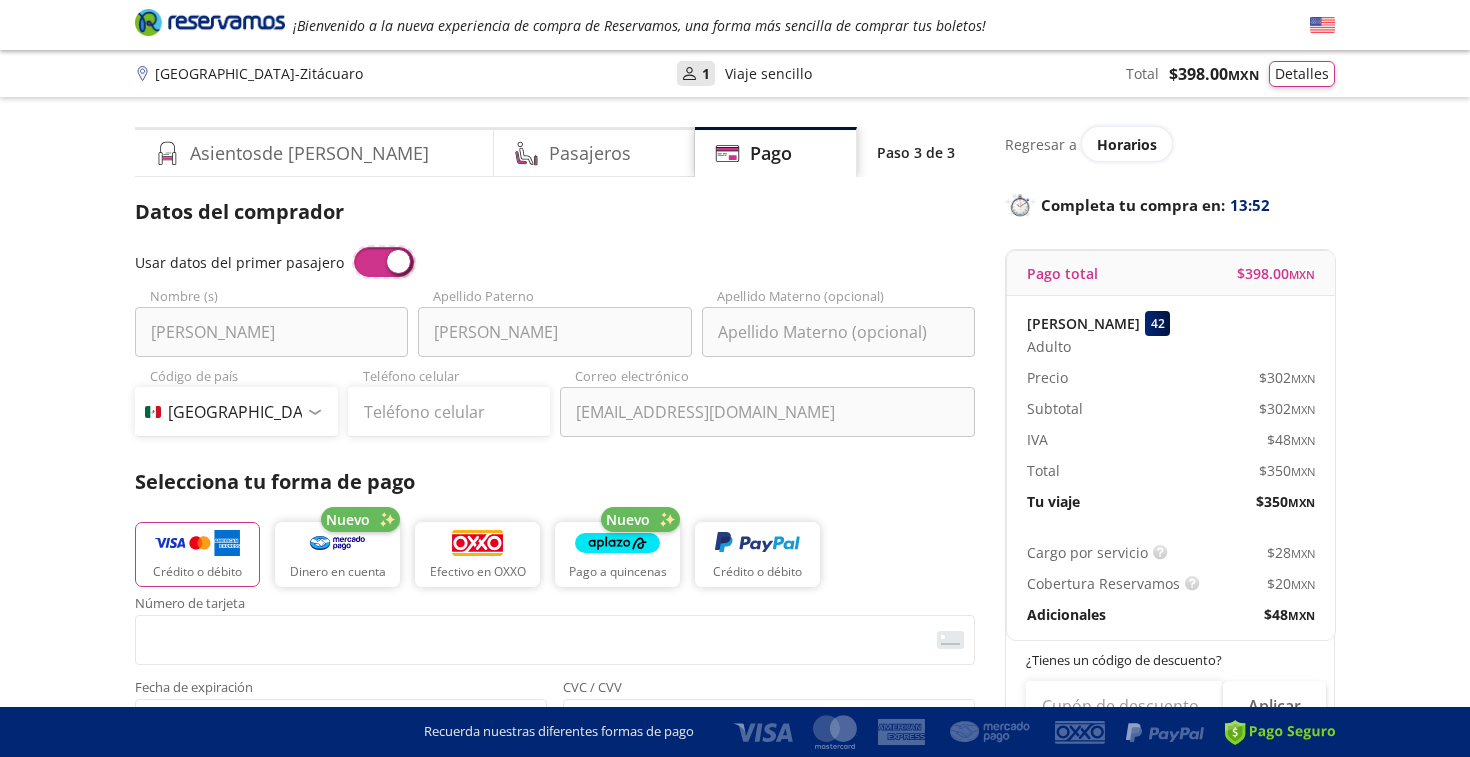 click at bounding box center (354, 247) 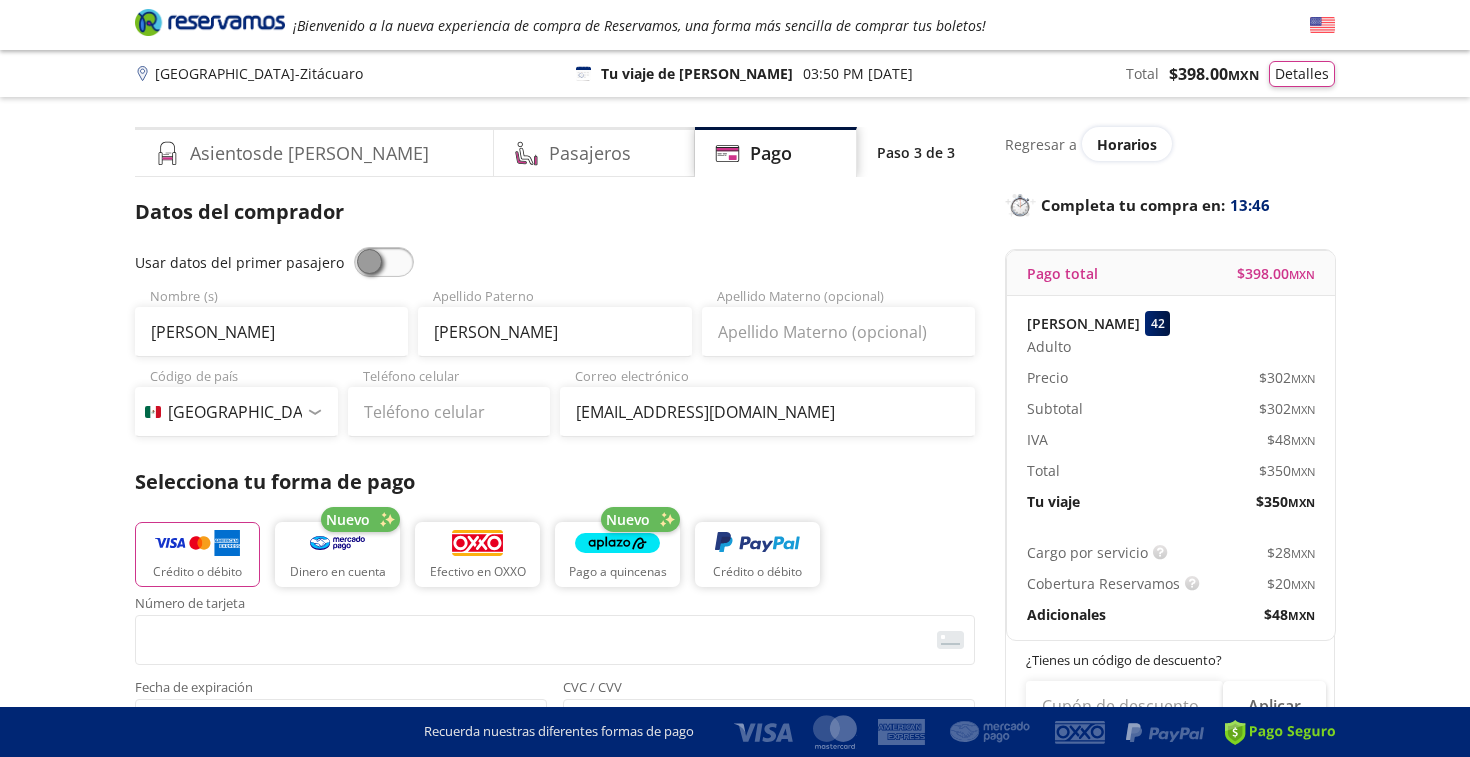 click at bounding box center [384, 262] 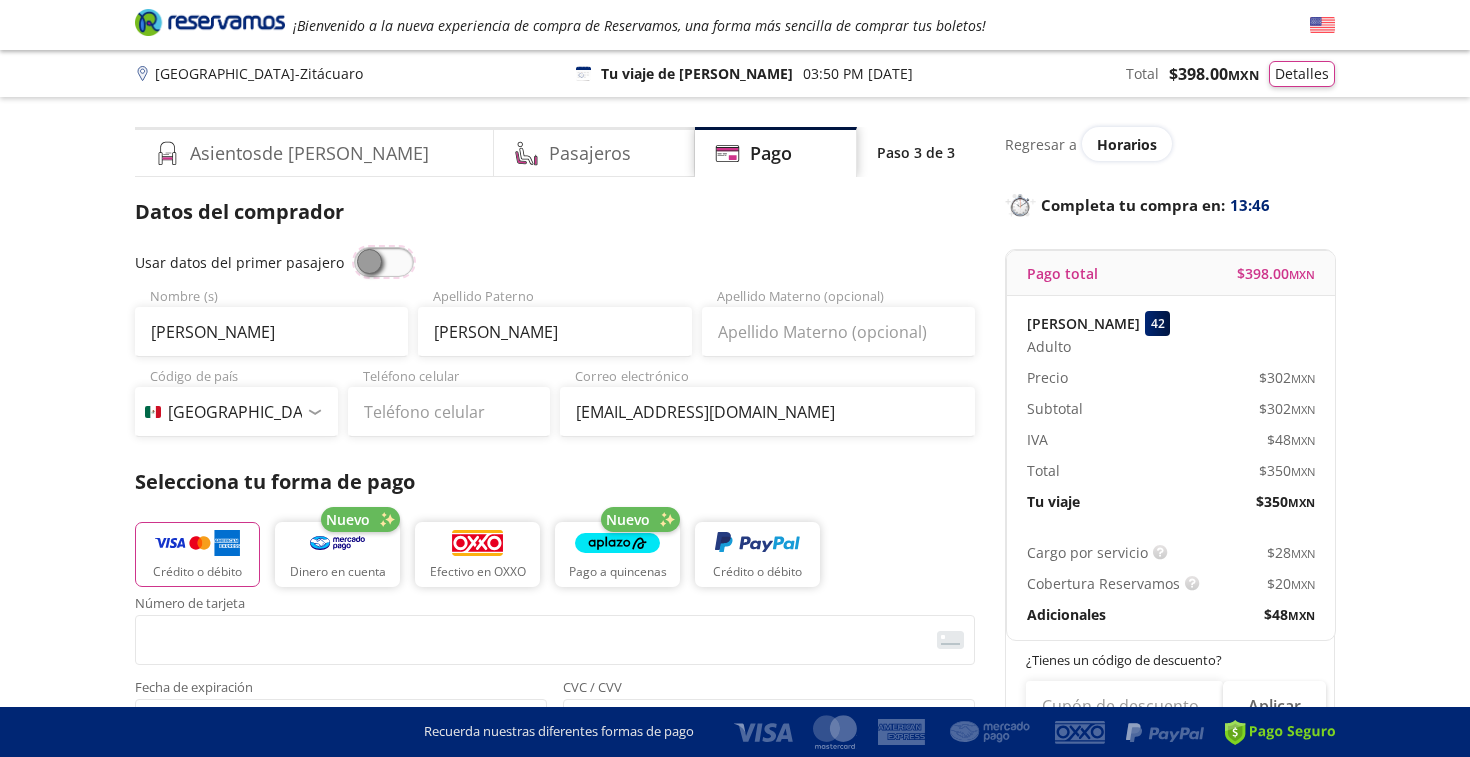 click at bounding box center (354, 247) 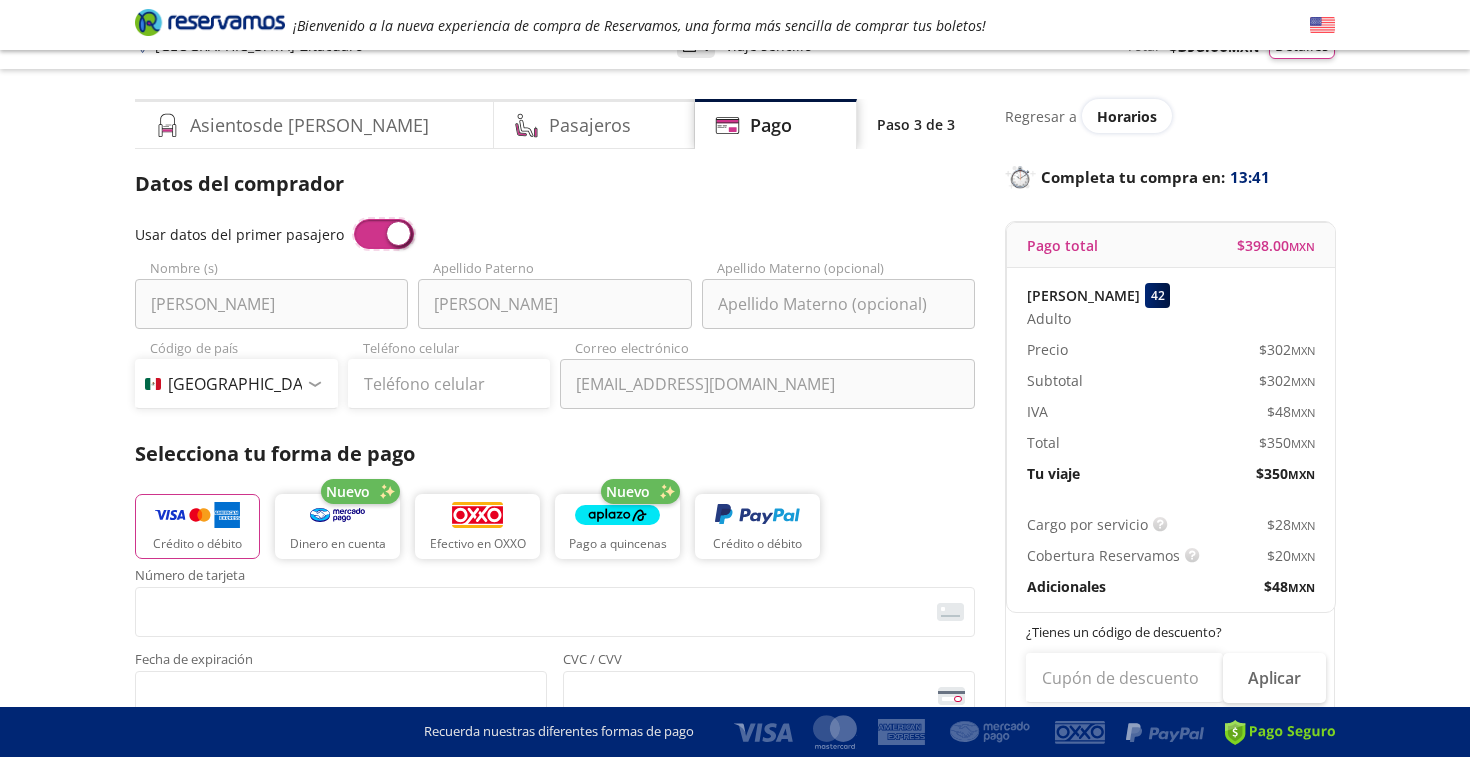 scroll, scrollTop: 23, scrollLeft: 0, axis: vertical 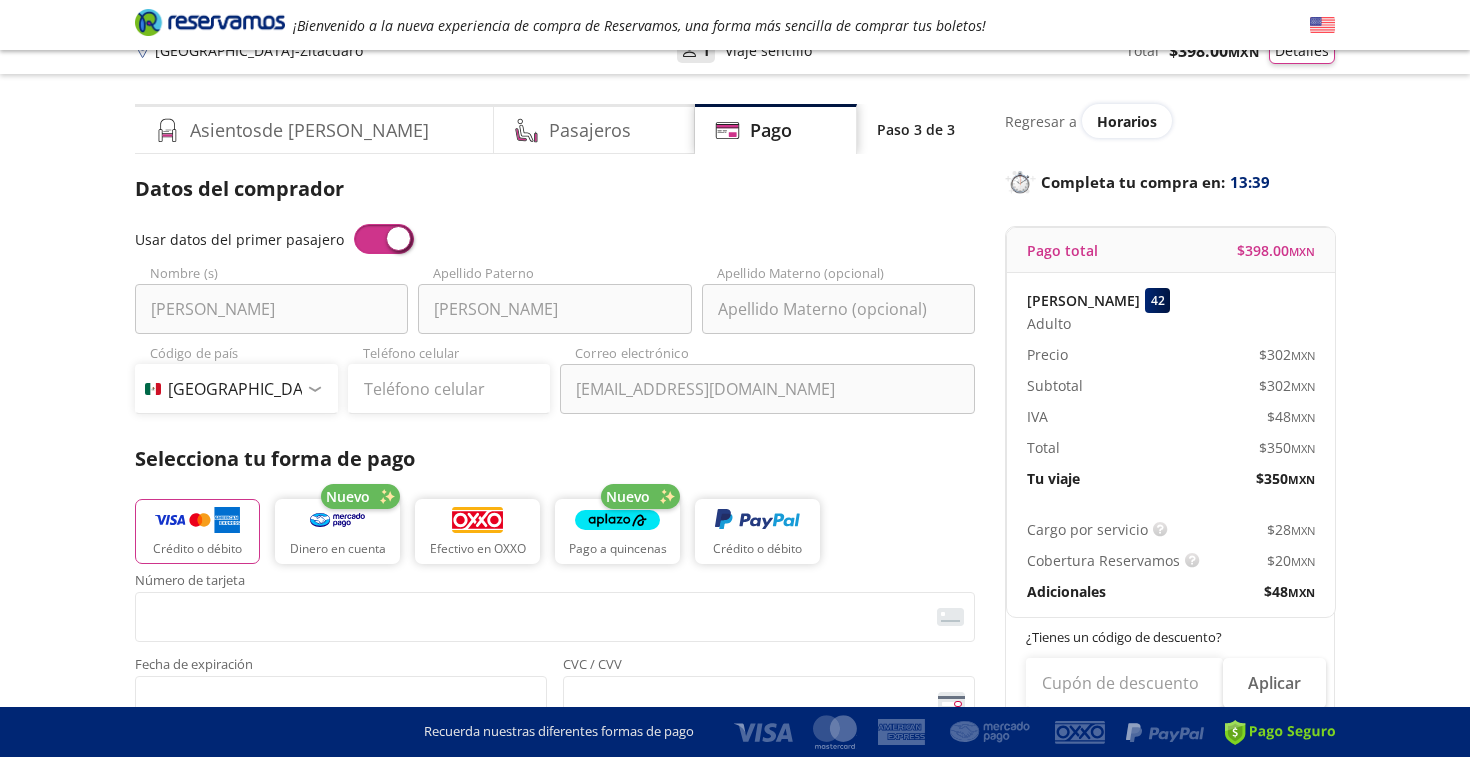 click at bounding box center (384, 239) 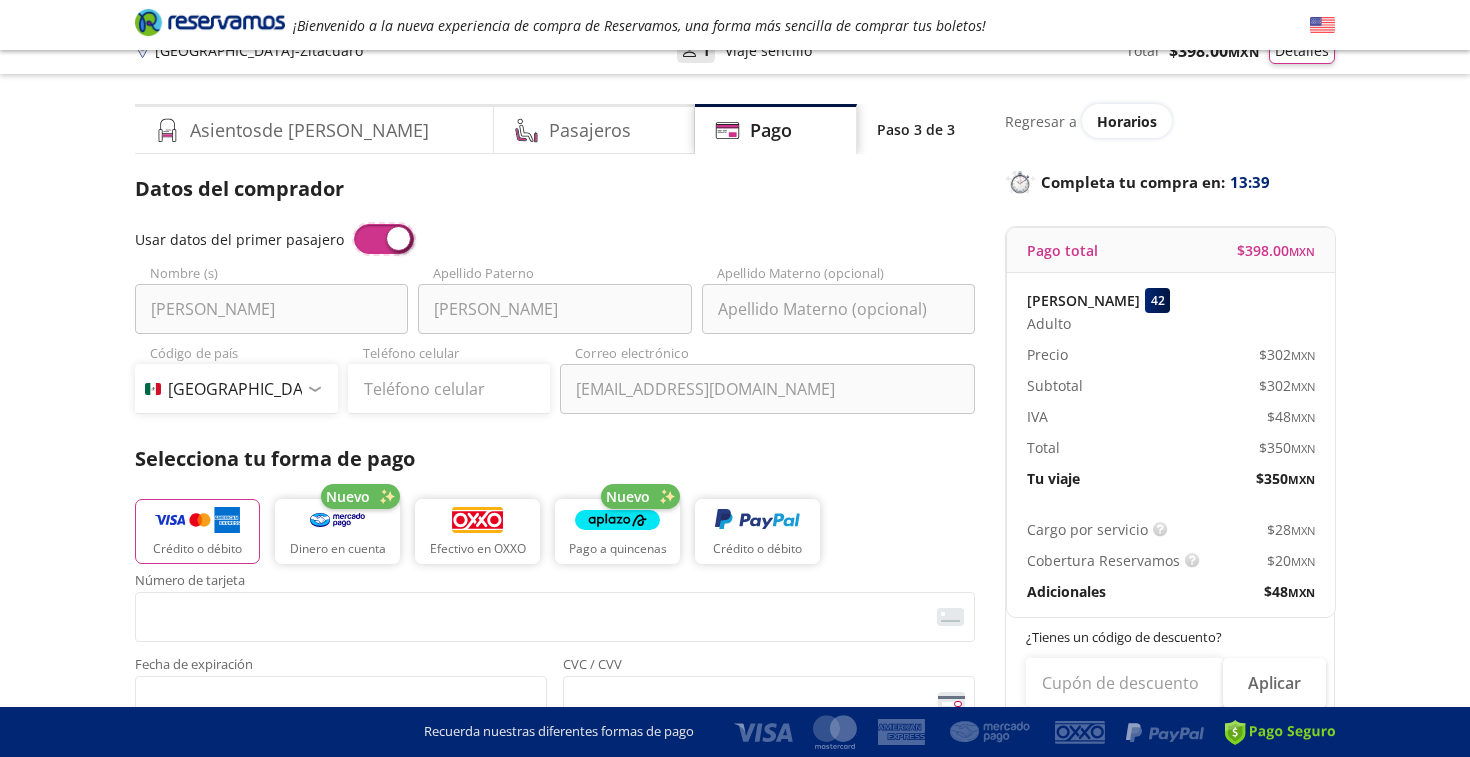 click at bounding box center [354, 224] 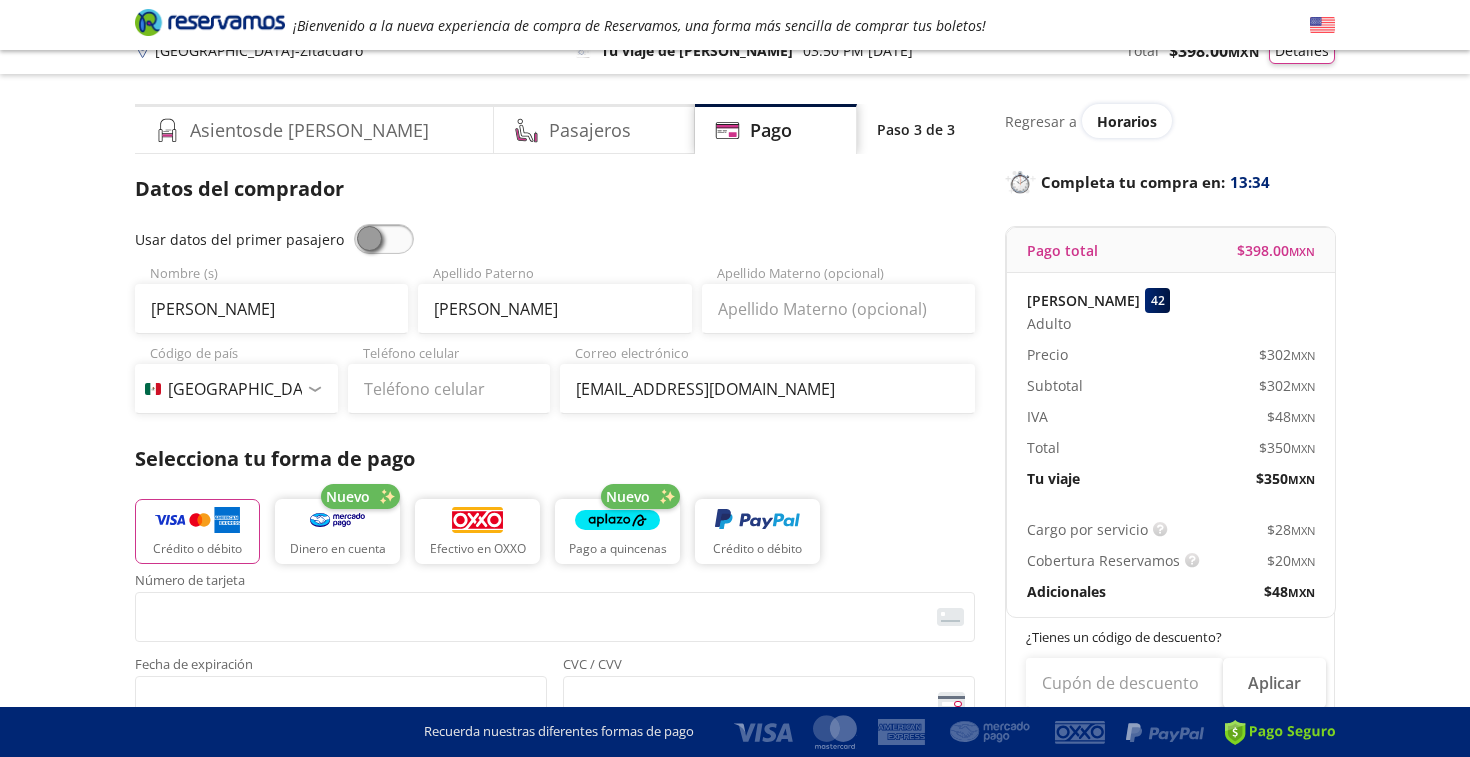 click at bounding box center (384, 239) 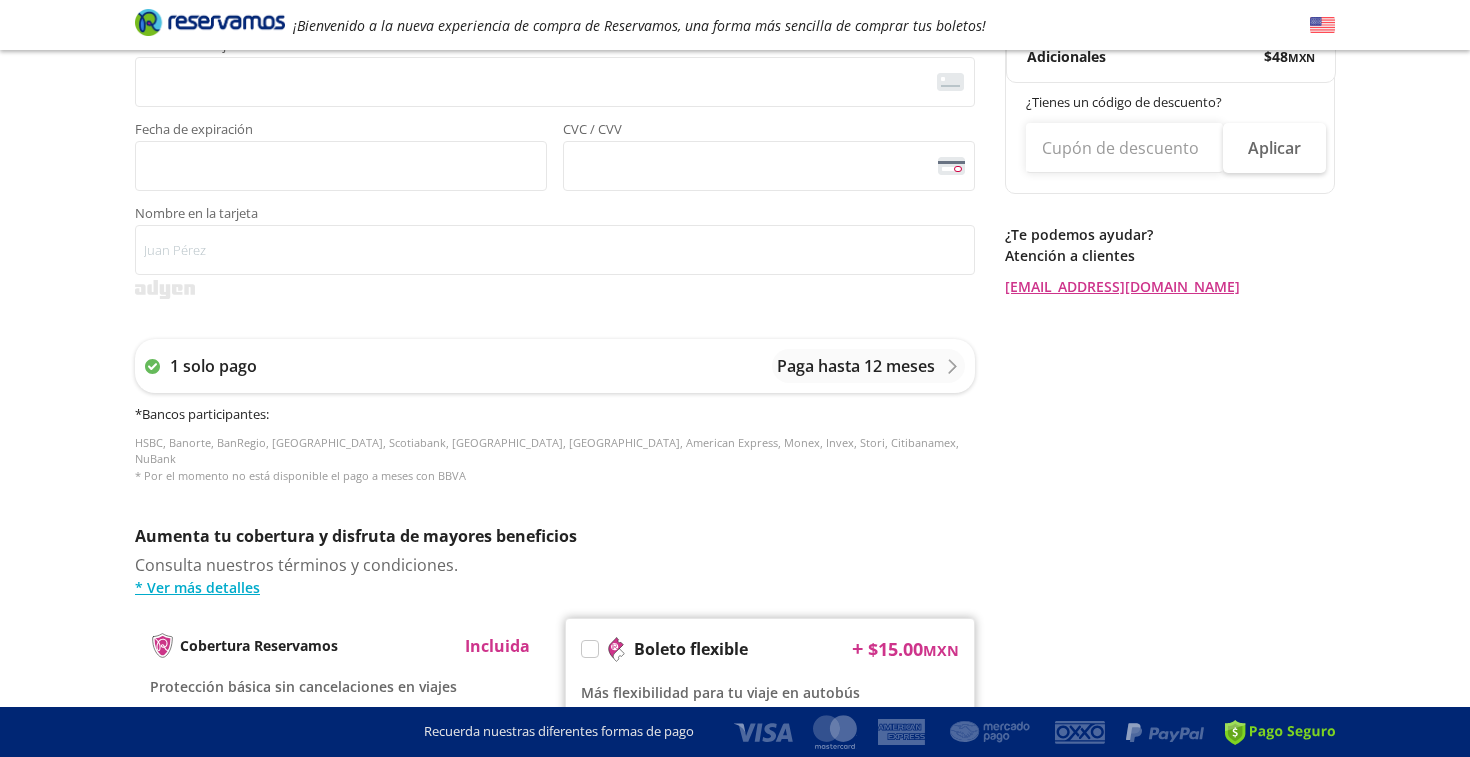 scroll, scrollTop: 0, scrollLeft: 0, axis: both 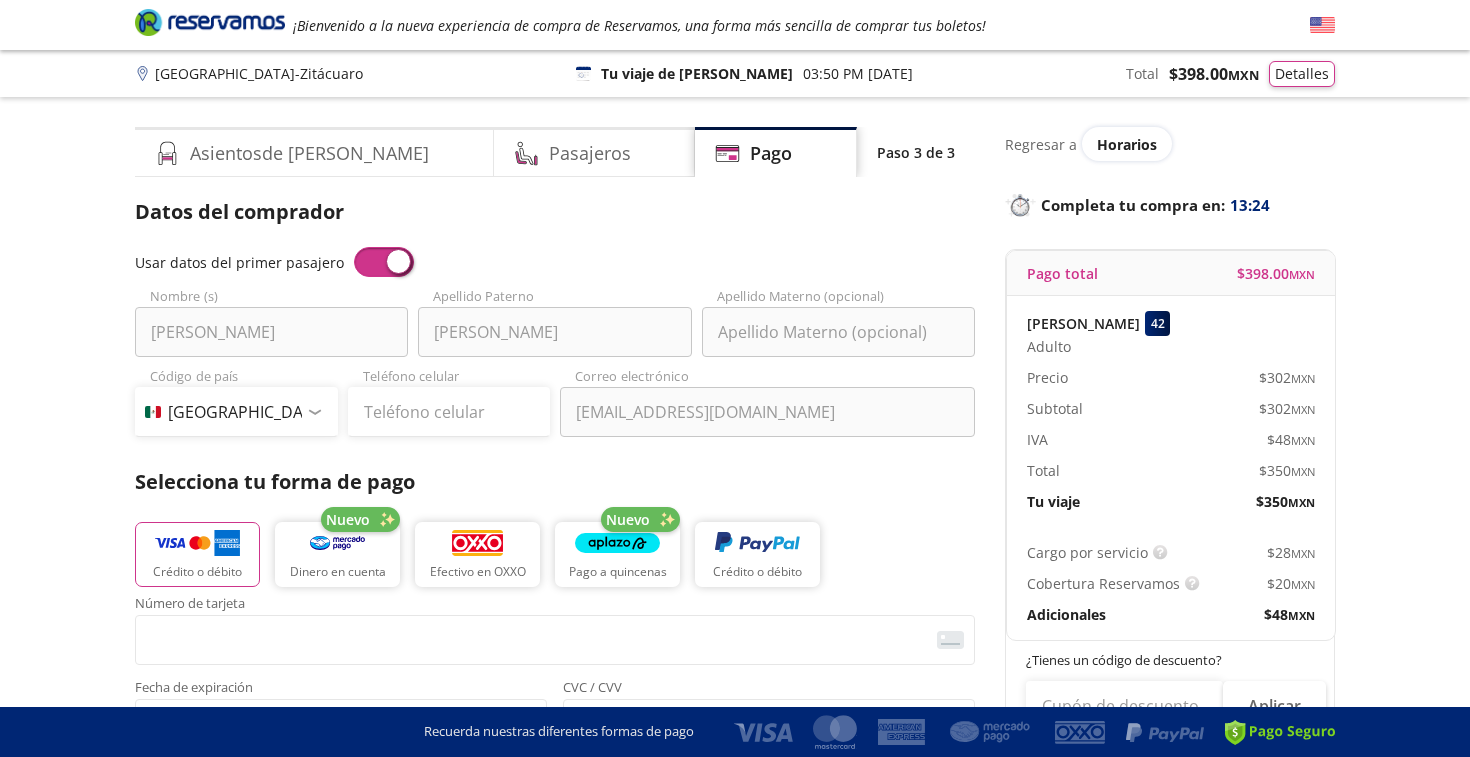 click at bounding box center (384, 262) 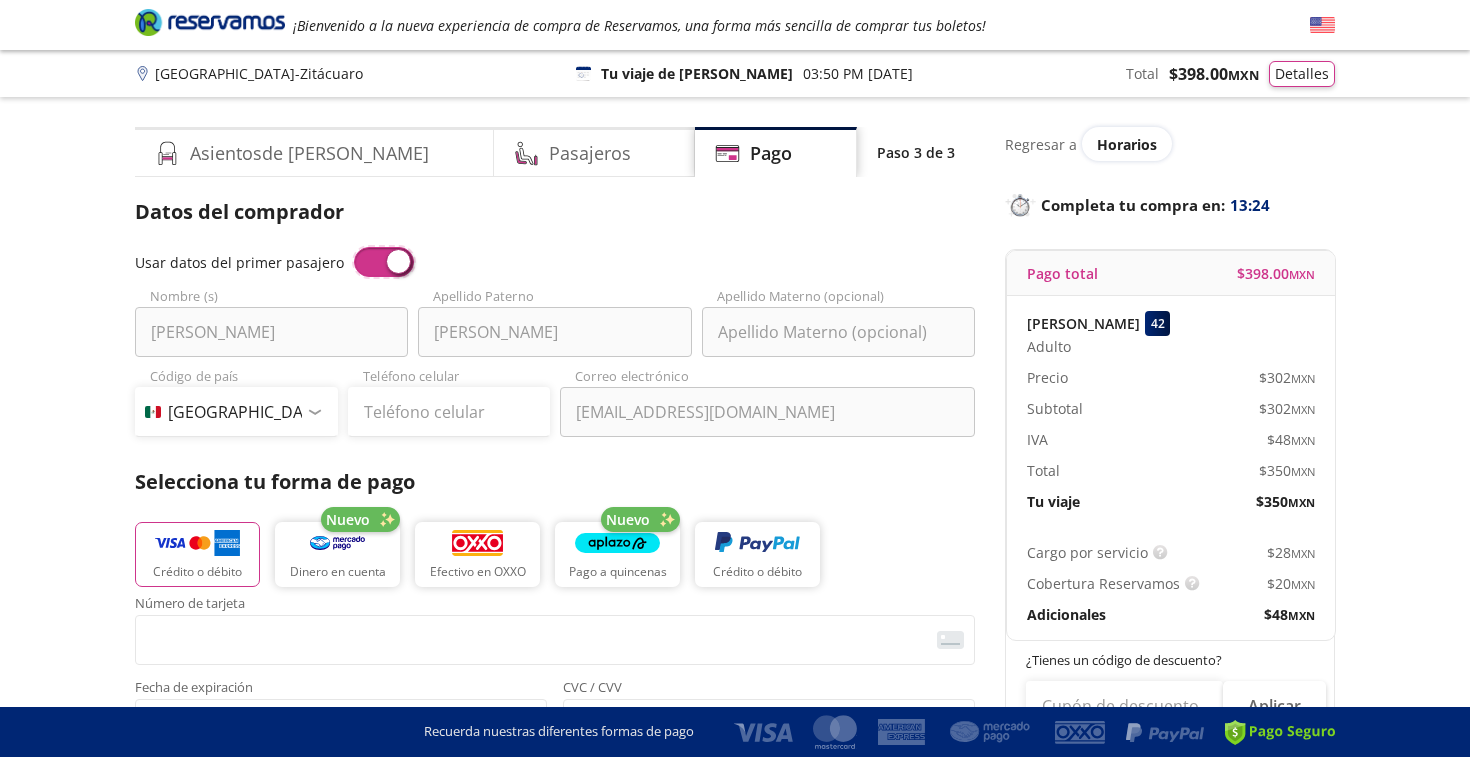 click at bounding box center (354, 247) 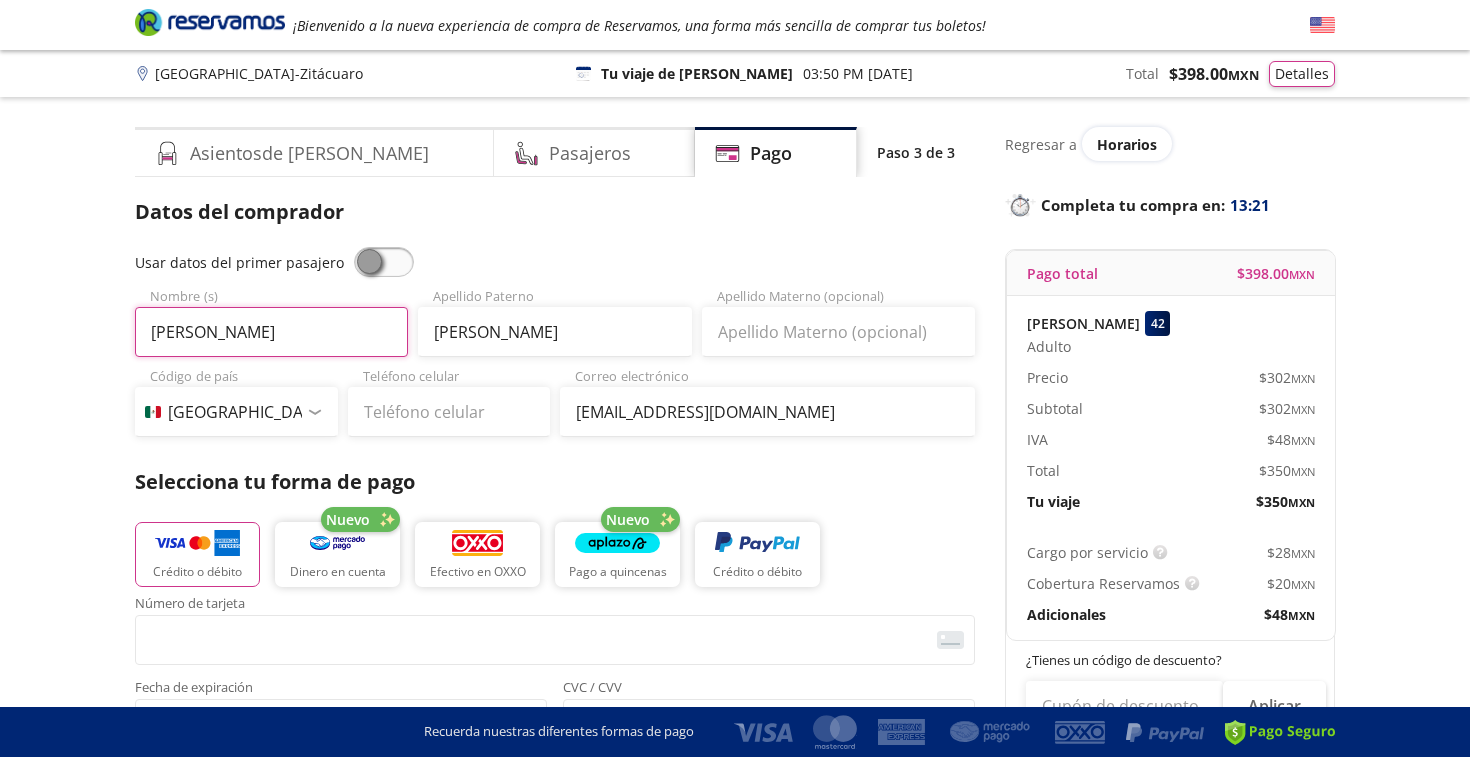 drag, startPoint x: 284, startPoint y: 329, endPoint x: 128, endPoint y: 317, distance: 156.46086 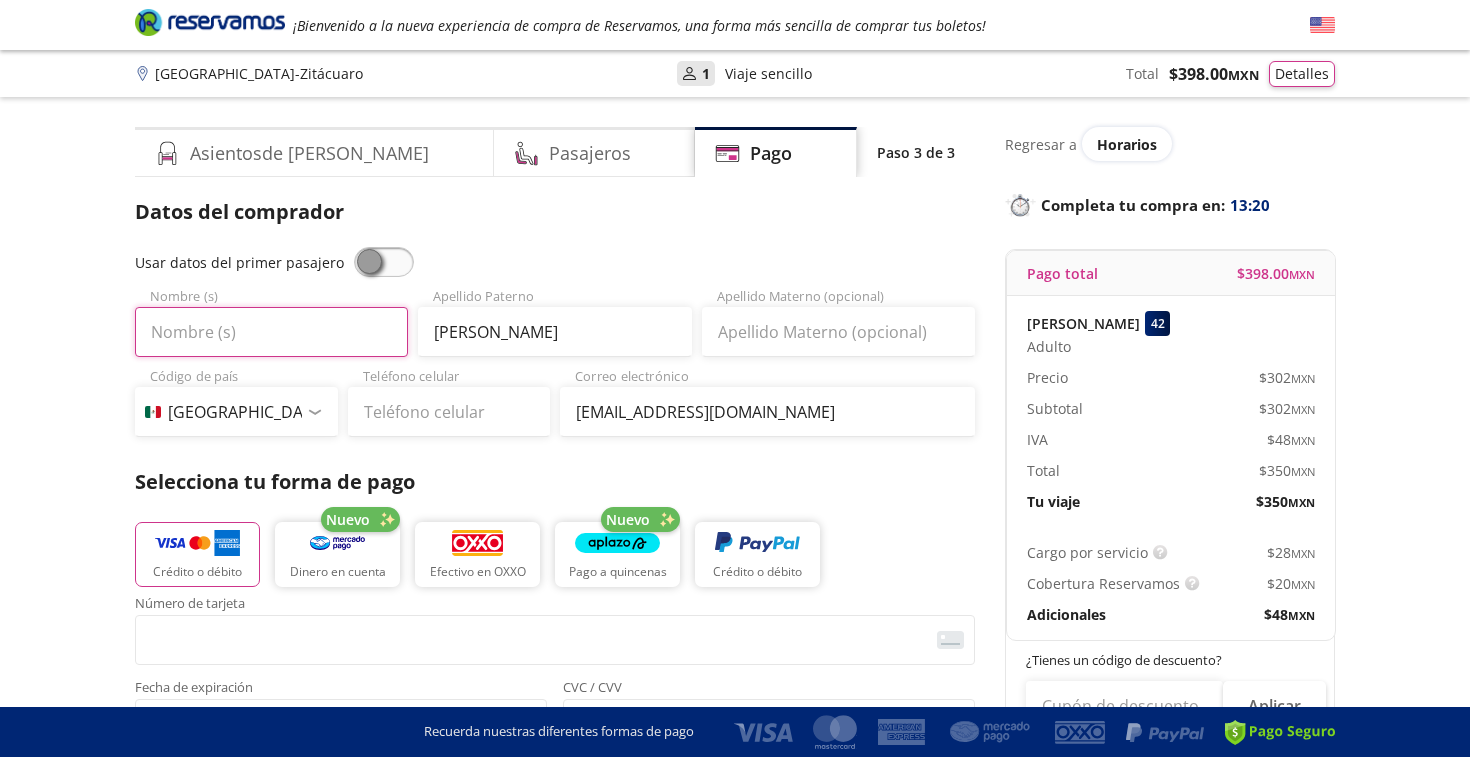 type 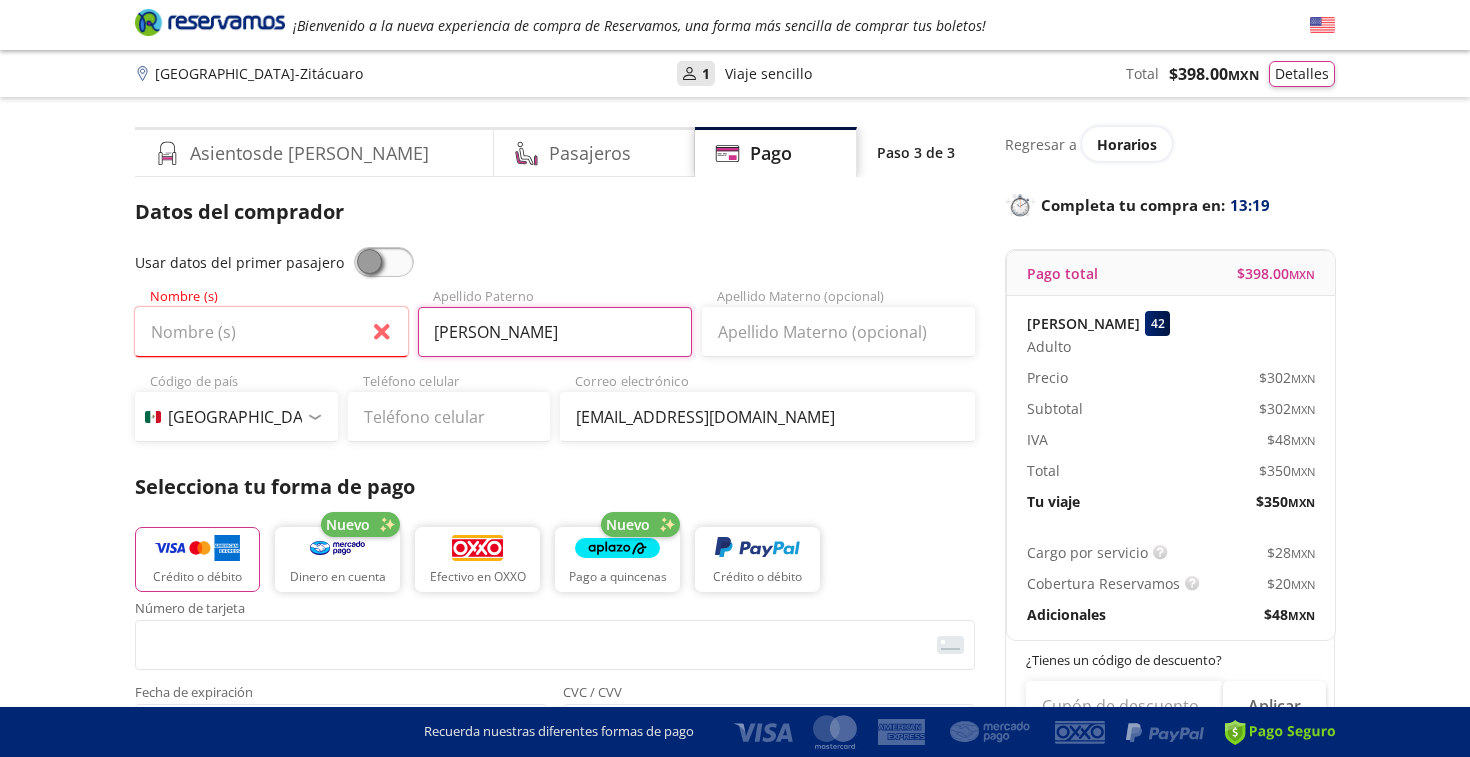 drag, startPoint x: 492, startPoint y: 325, endPoint x: 374, endPoint y: 323, distance: 118.016945 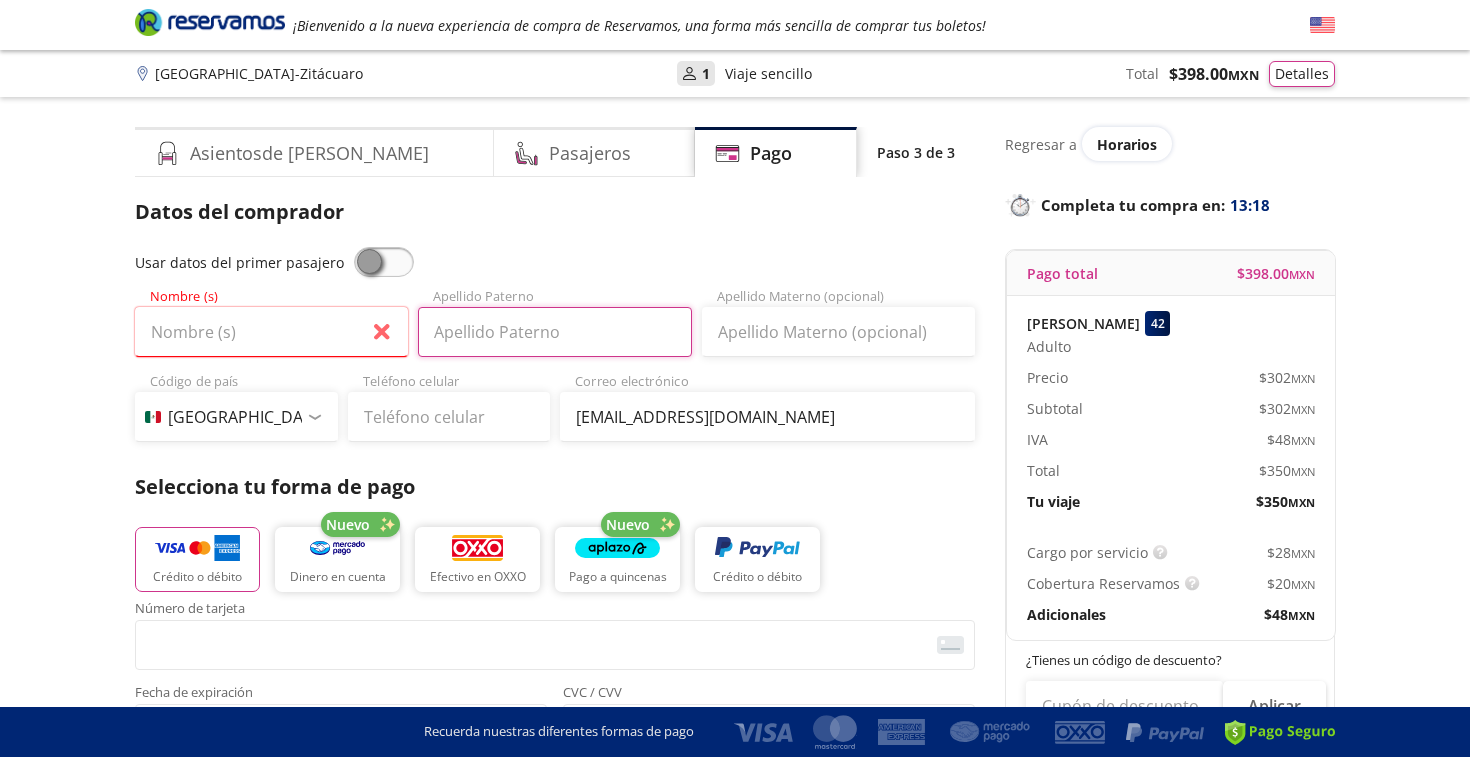 type 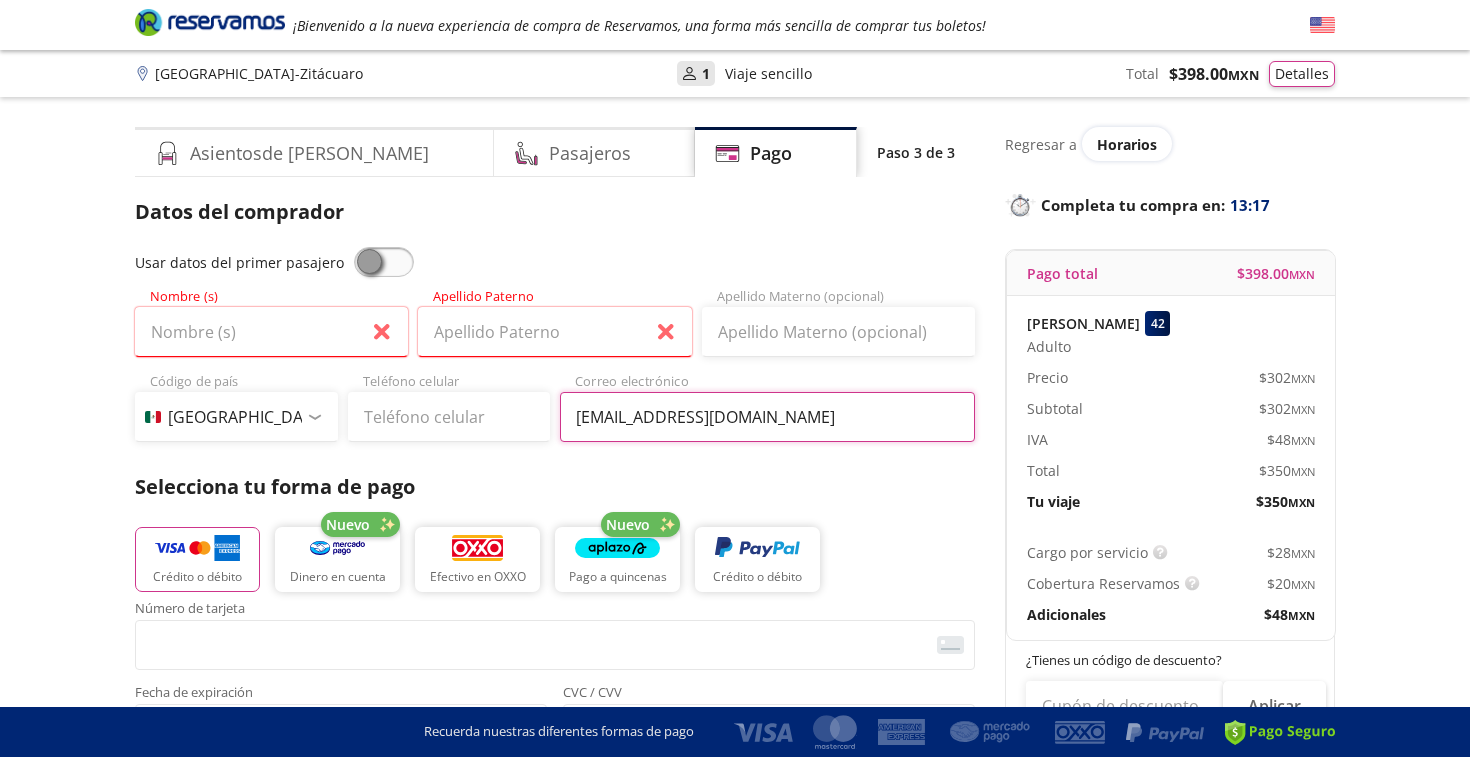 drag, startPoint x: 831, startPoint y: 414, endPoint x: 535, endPoint y: 409, distance: 296.04224 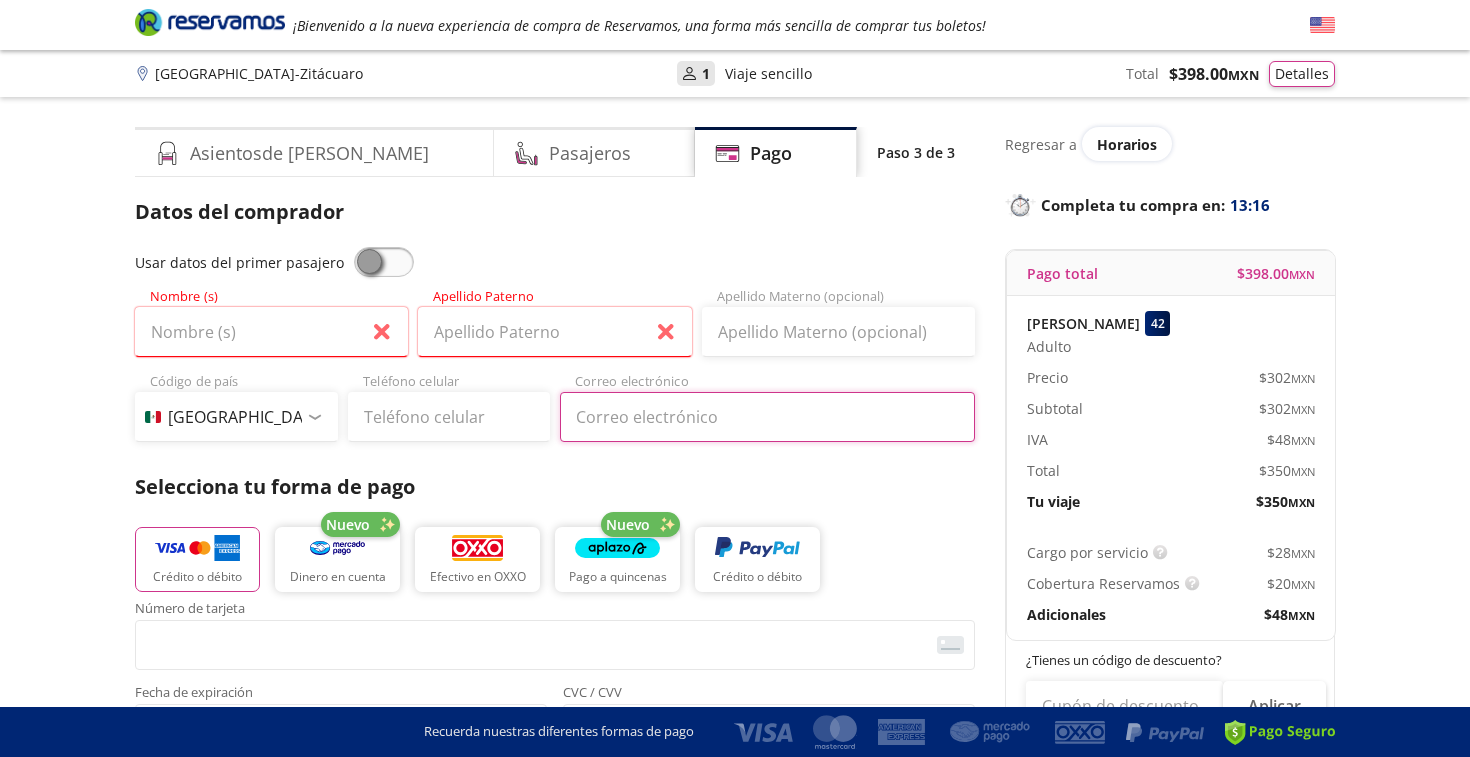 type 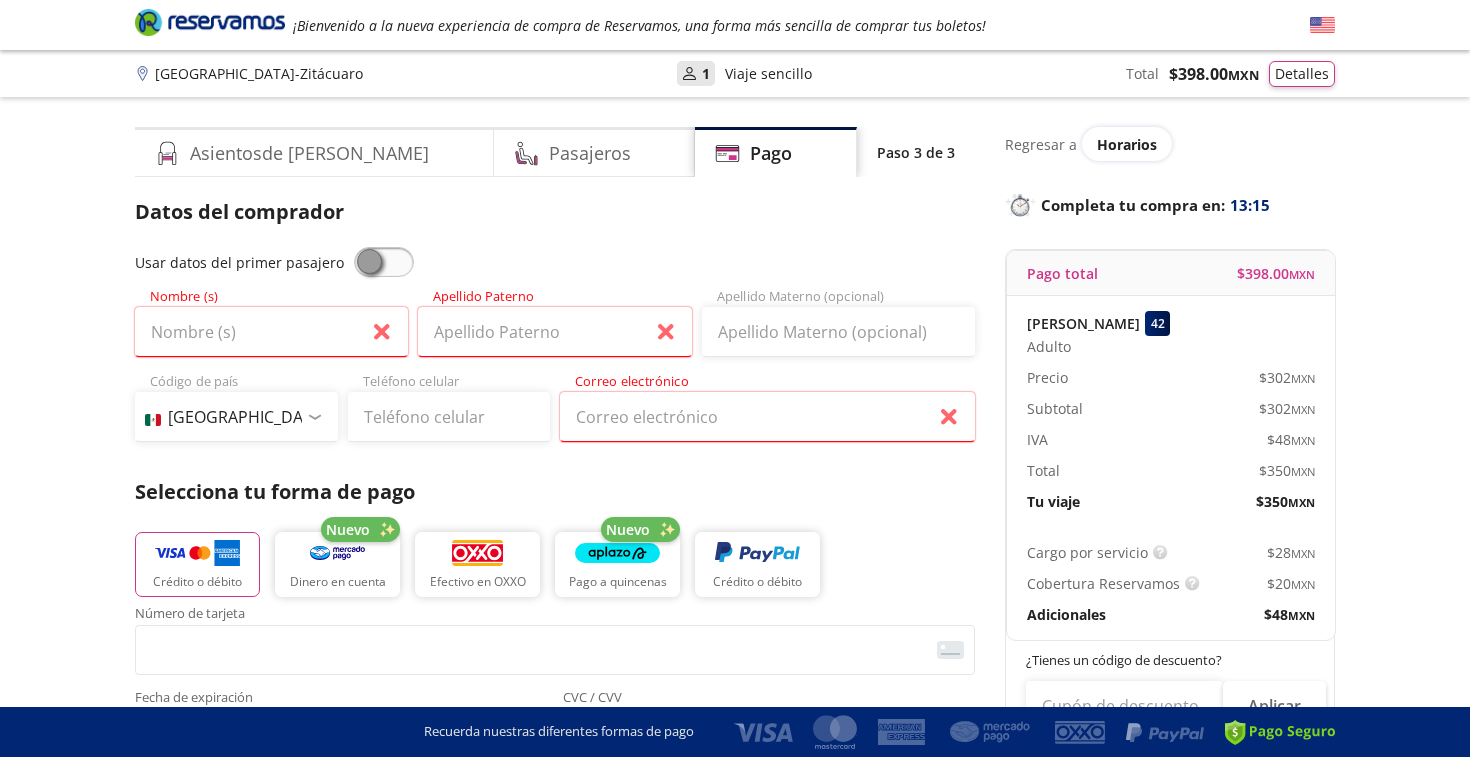 click on "Group 9 Created with Sketch. Pago Ciudad de México  -  Zitácuaro ¡Bienvenido a la nueva experiencia de compra de Reservamos, una forma más sencilla de comprar tus boletos! Completa tu compra en : 13:15 Ciudad de México  -  Zitácuaro User 1 Viaje sencillo Total $ 398.00  MXN Detalles Completa tu compra en : 13:15 Asientos  de Ida Pasajeros Pago Paso 3 de 3 Servicios adicionales ¿Tienes un código de descuento? Aplicar Datos del comprador Usar datos del primer pasajero Nombre (s) Apellido Paterno Apellido Materno (opcional) Código de país Estados Unidos +1 México +52 Colombia +57 Brasil +55 Afganistán +93 Albania +355 Alemania +49 Andorra +376 Angola +244 Anguila +1 Antigua y Barbuda +1 Arabia Saudita +966 Argelia +213 Argentina +54 Armenia +374 Aruba +297 Australia +61 Austria +43 Azerbaiyán +994 Bahamas +1 Bangladés +880 Barbados +1 Baréin +973 Bélgica +32 Belice +501 Benín +229 Bermudas +1 Bielorrusia +375 Birmania +95 Bolivia +591 Bosnia y Herzegovina +387 Botsuana +267 Brunéi +673 Cuba +53" at bounding box center (735, 813) 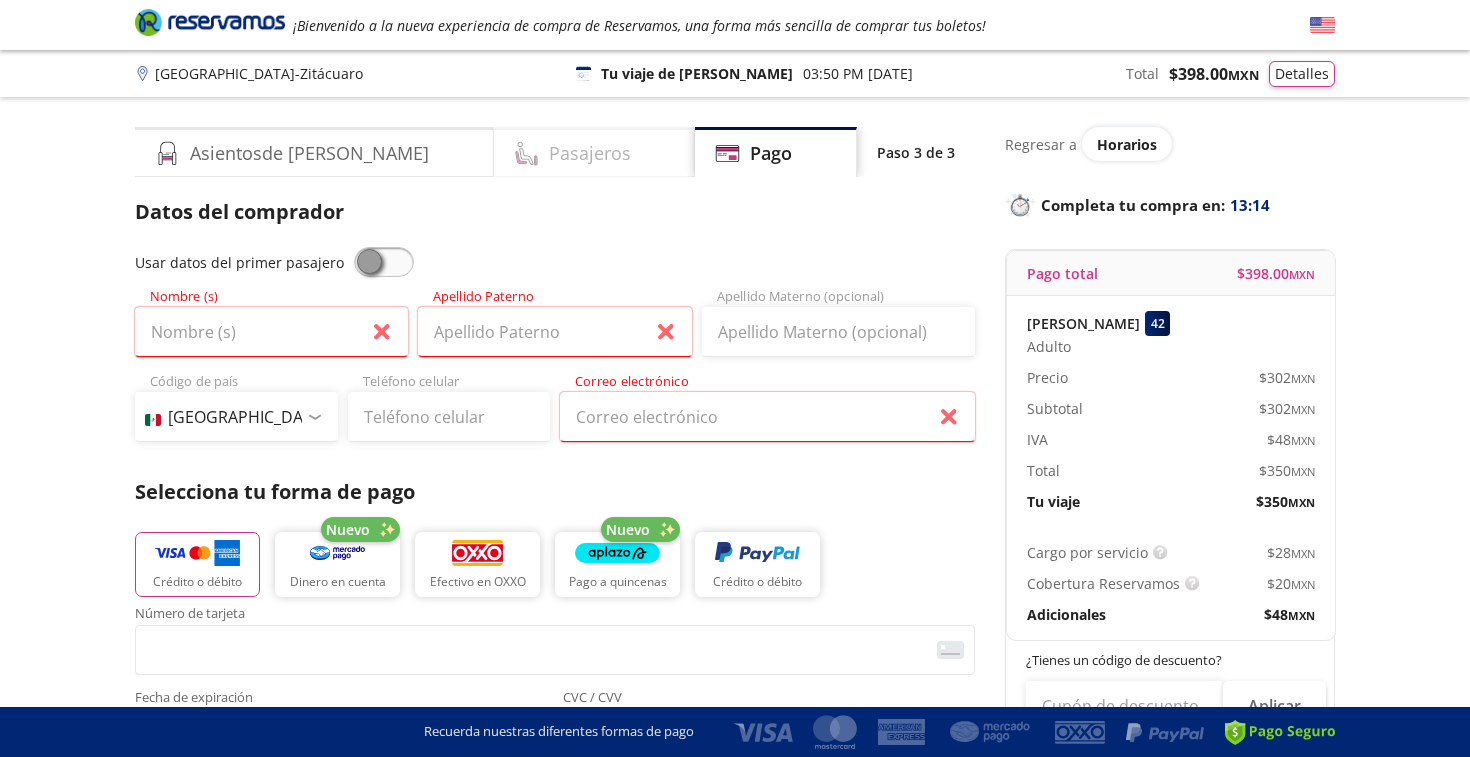 click on "Pasajeros" at bounding box center (590, 153) 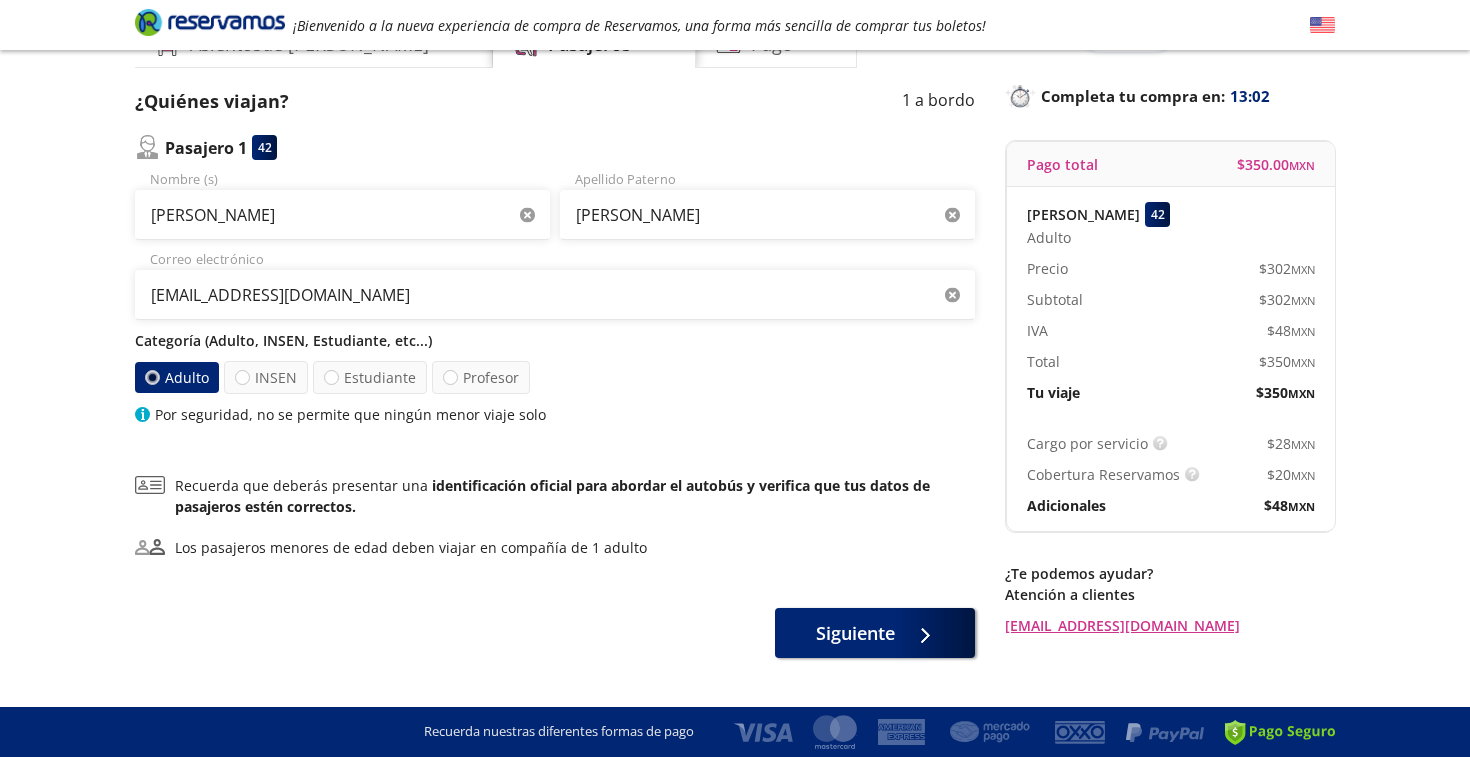 scroll, scrollTop: 150, scrollLeft: 0, axis: vertical 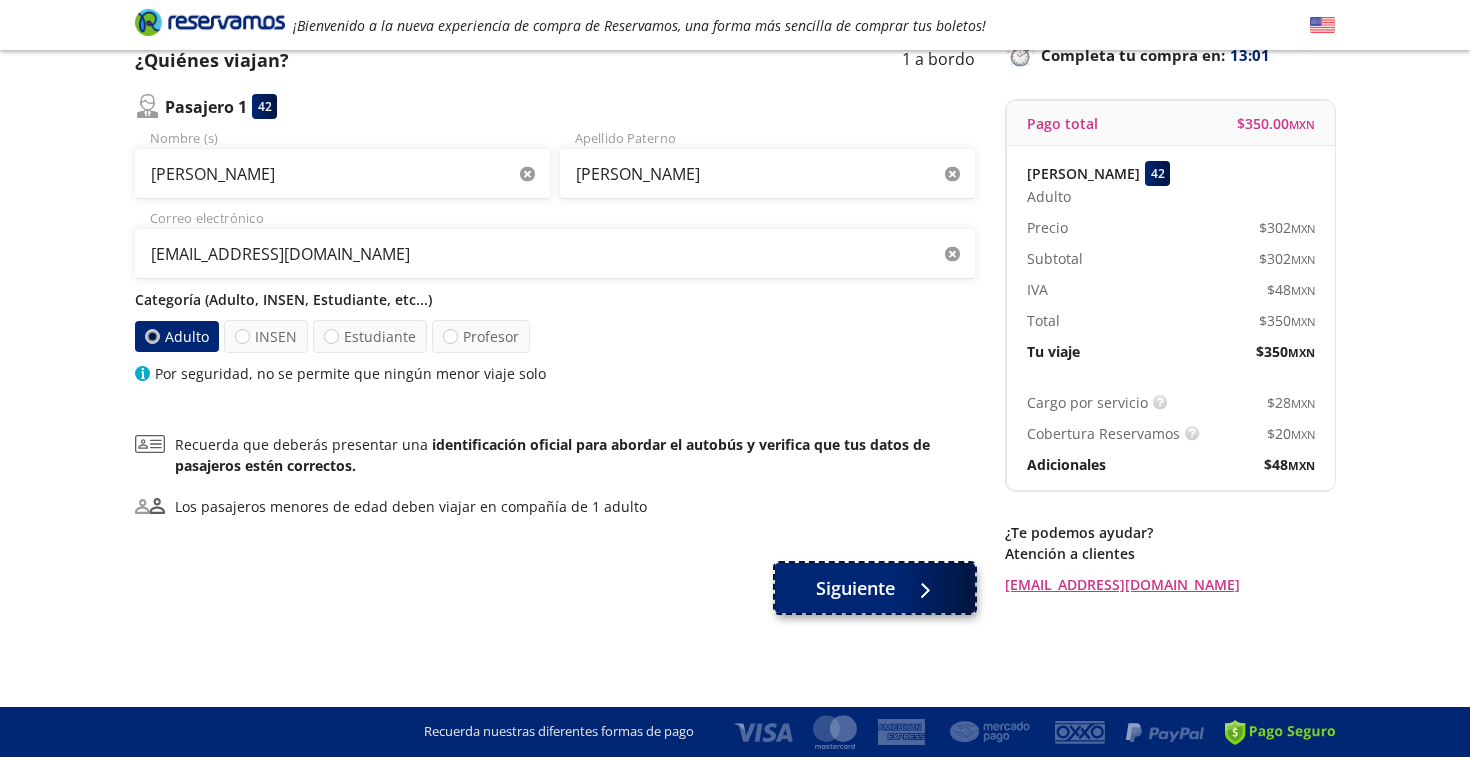 click on "Siguiente" at bounding box center (855, 588) 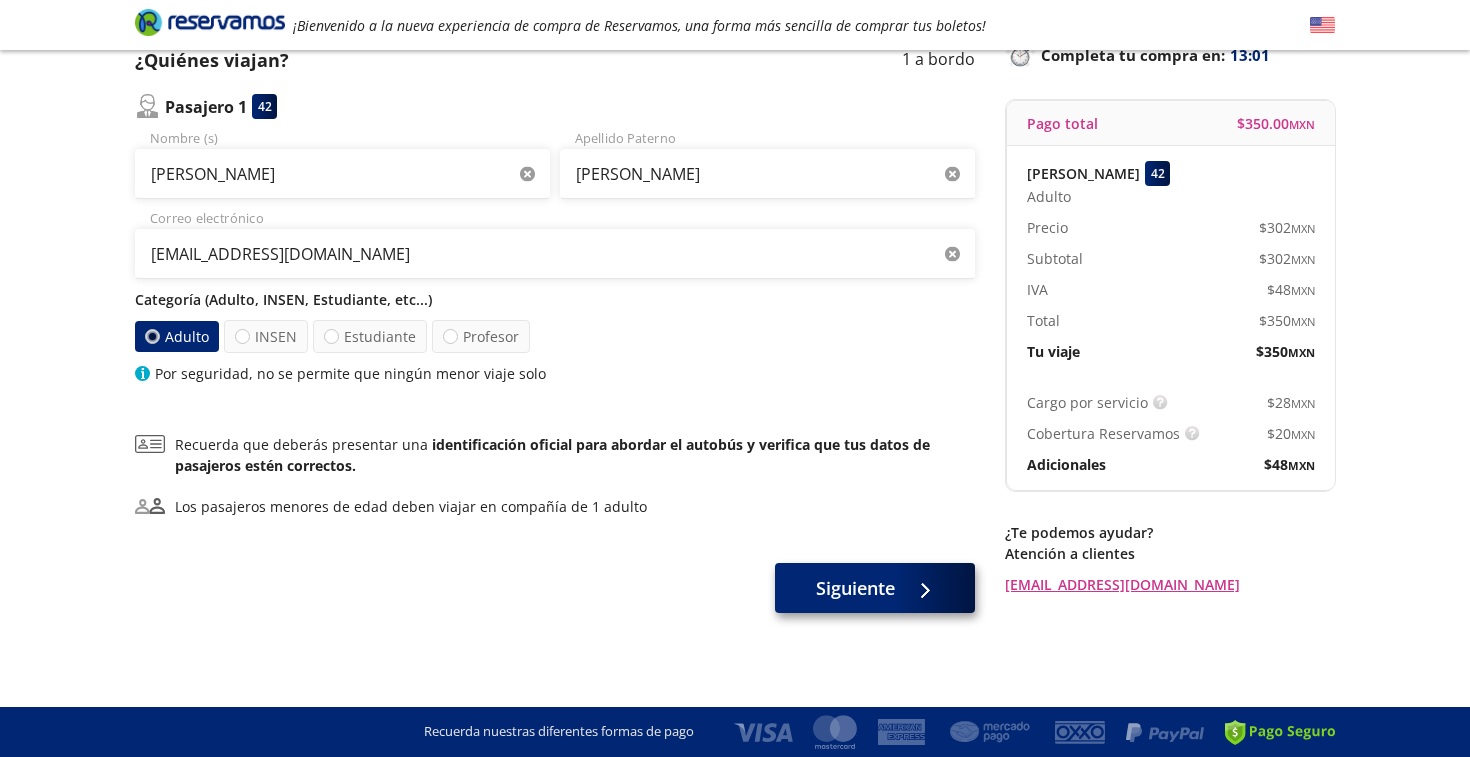 scroll, scrollTop: 0, scrollLeft: 0, axis: both 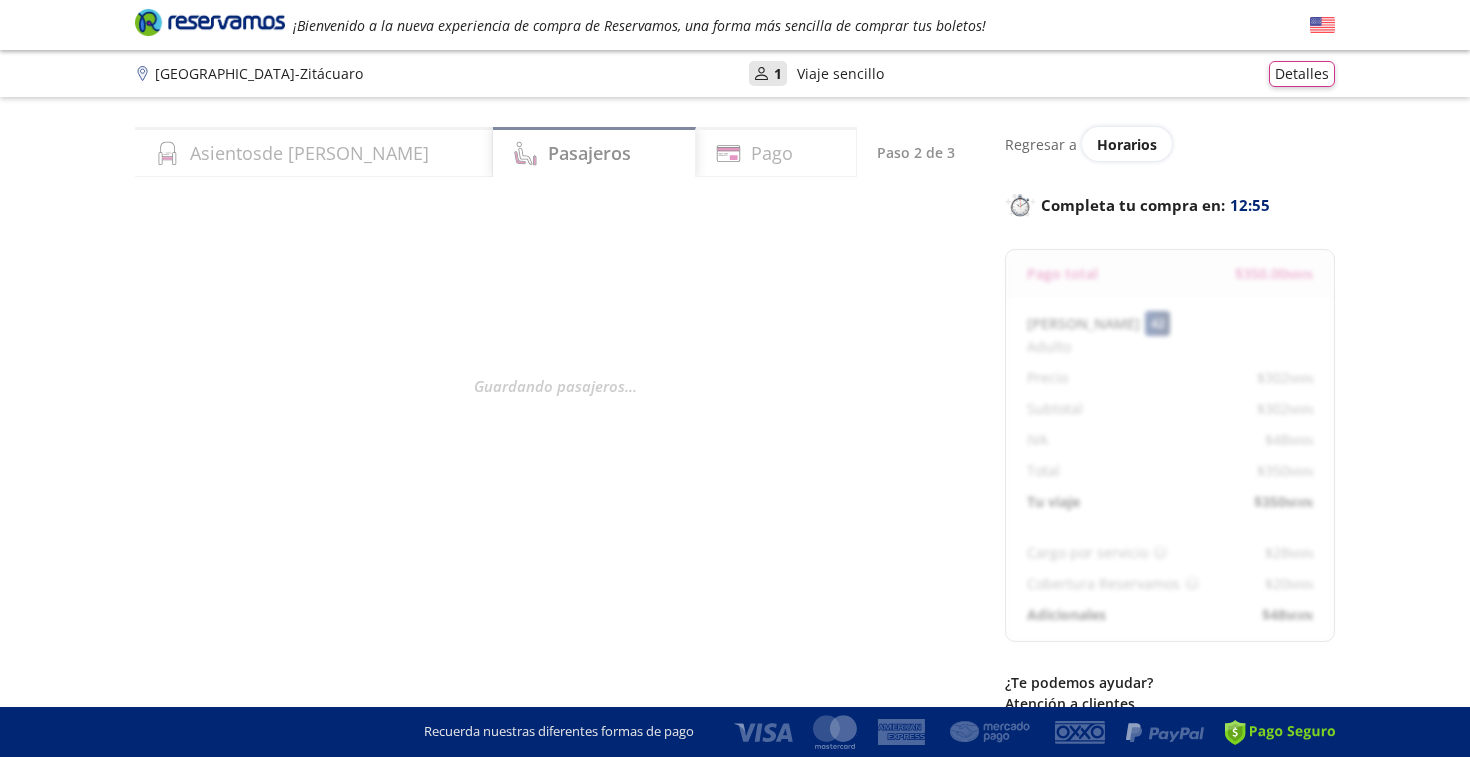 select on "MX" 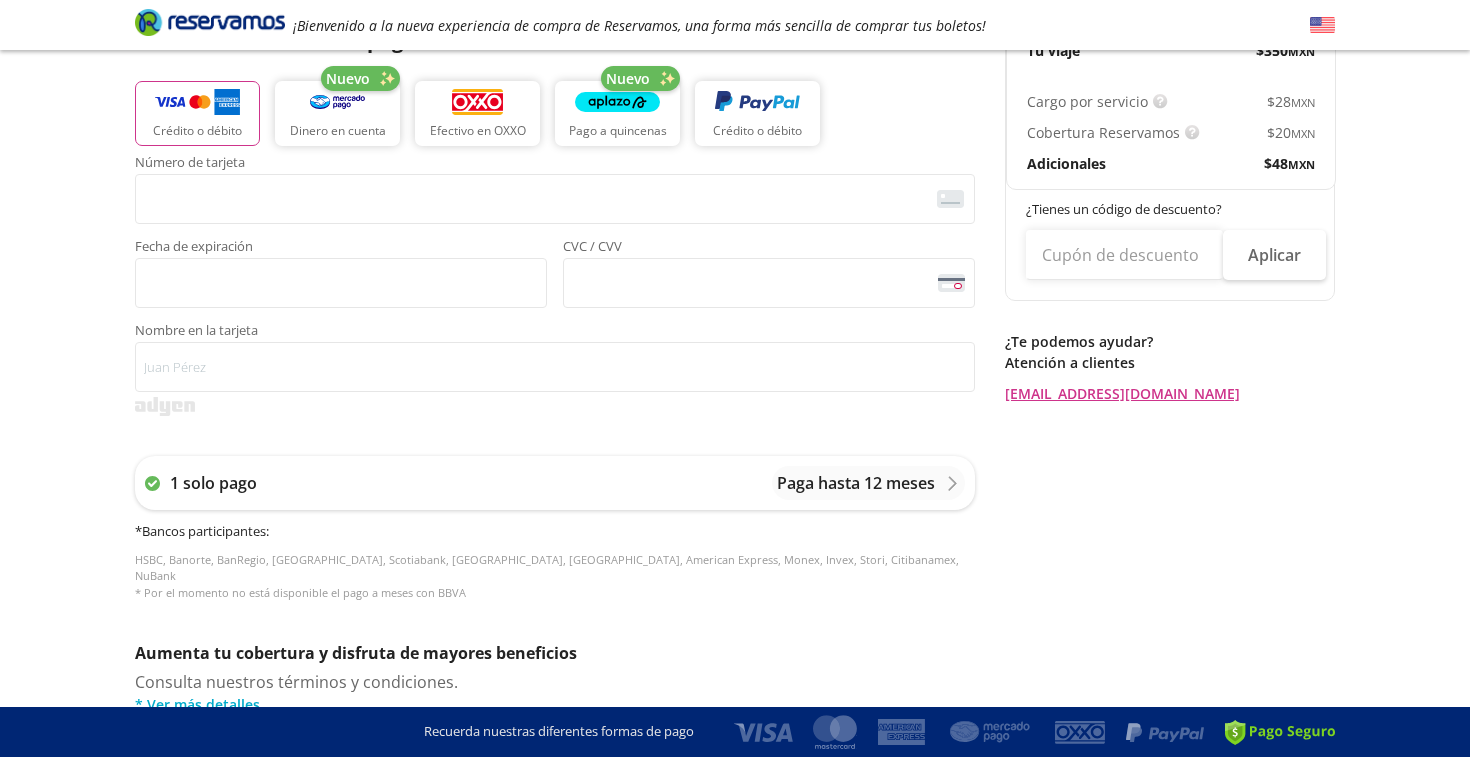 scroll, scrollTop: 0, scrollLeft: 0, axis: both 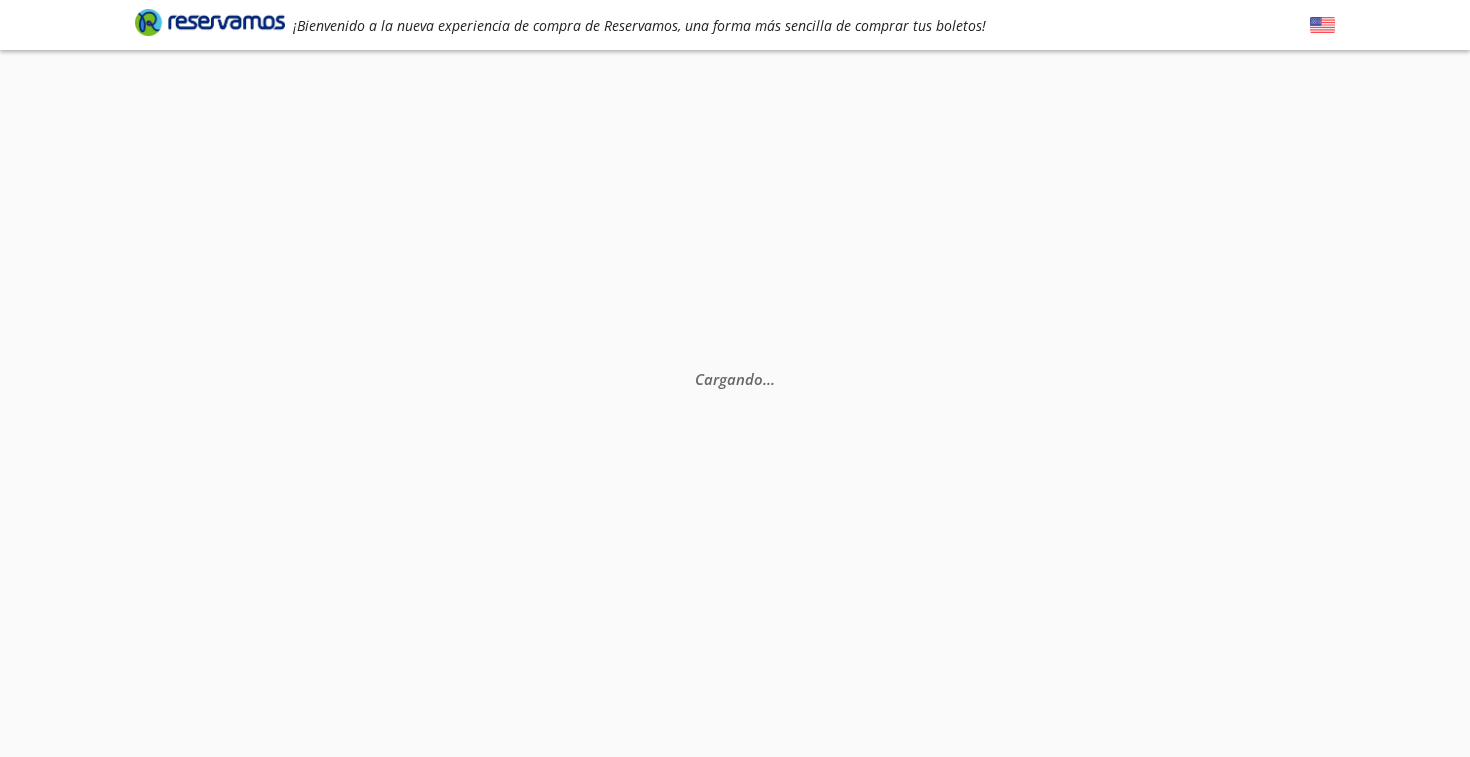 select on "MX" 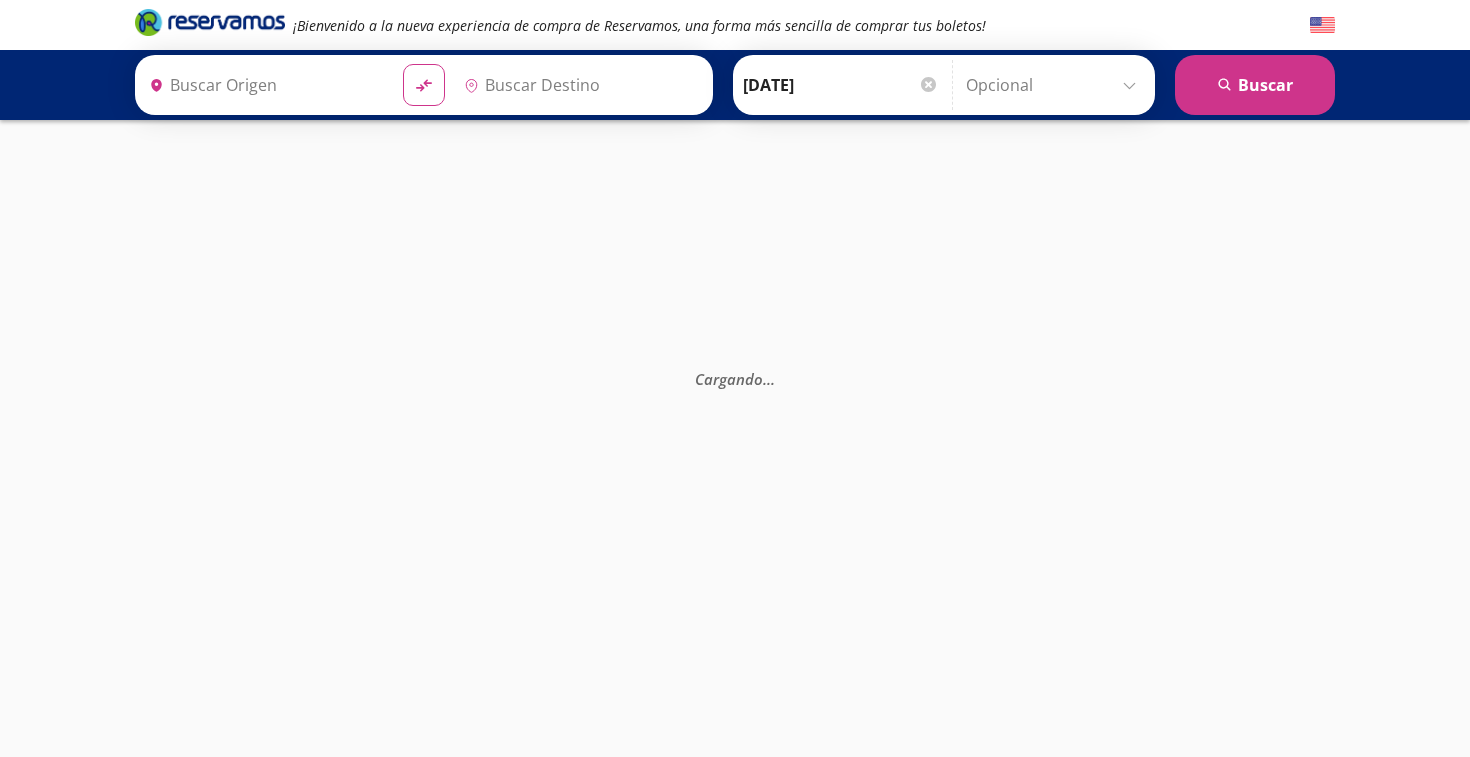 type on "[GEOGRAPHIC_DATA], [GEOGRAPHIC_DATA]" 